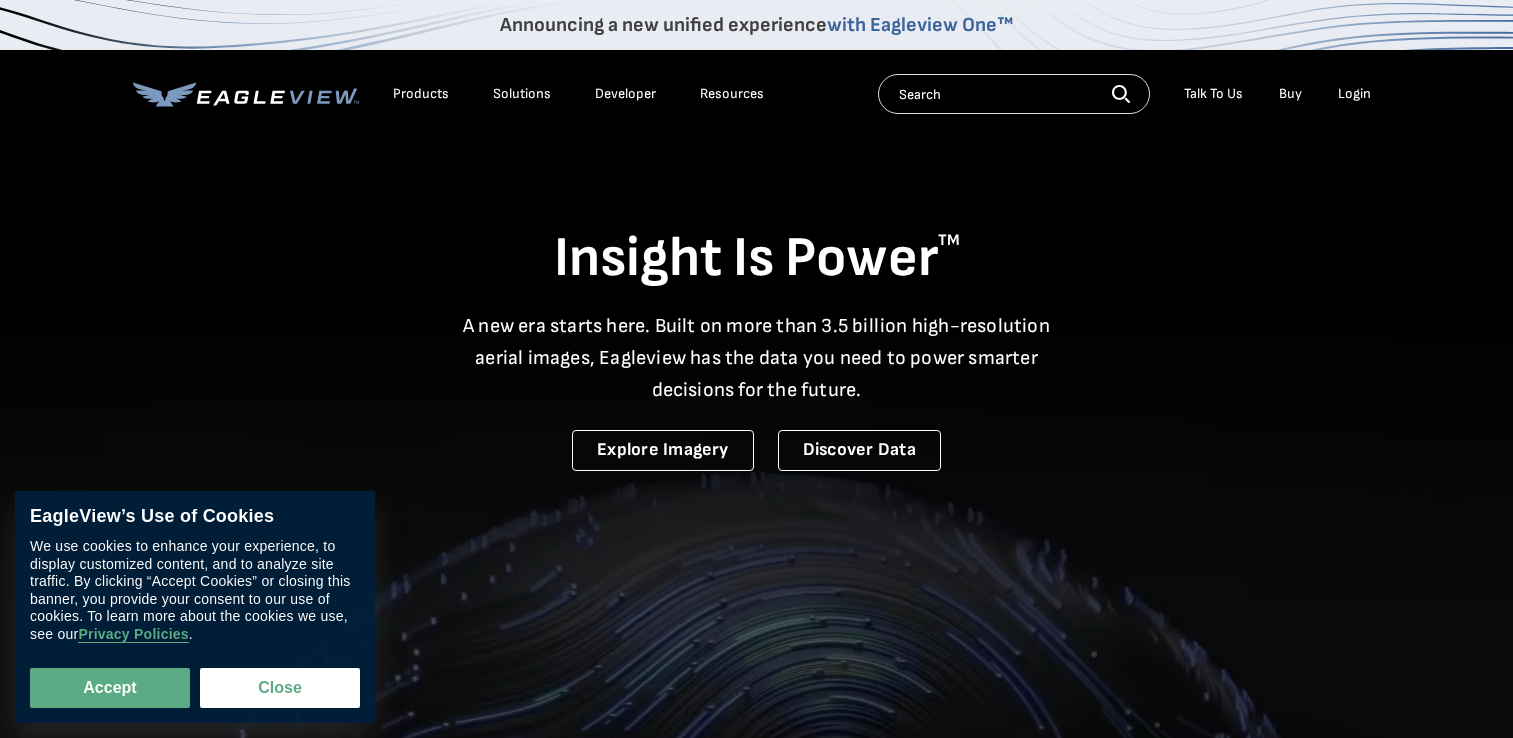 scroll, scrollTop: 0, scrollLeft: 0, axis: both 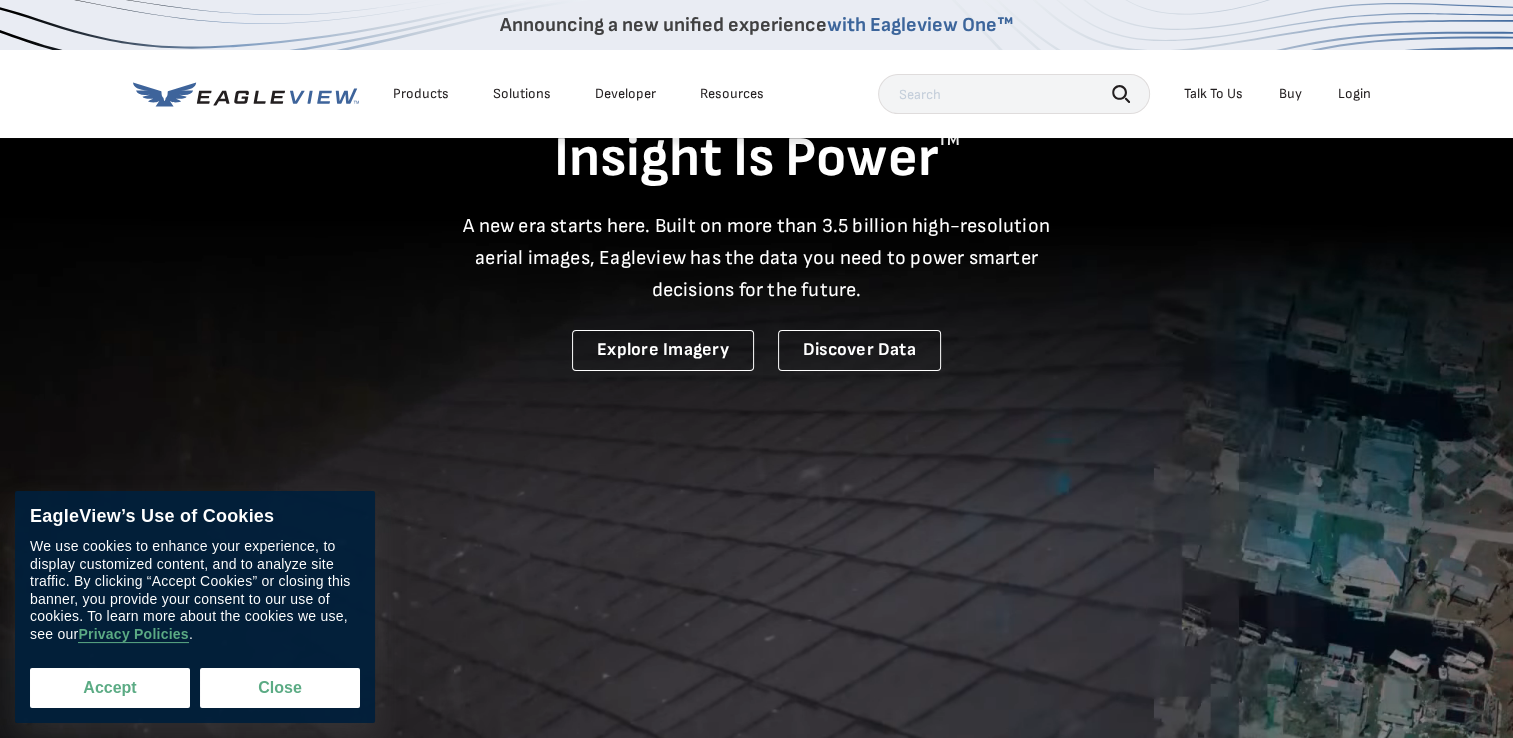 click on "Accept" at bounding box center (110, 688) 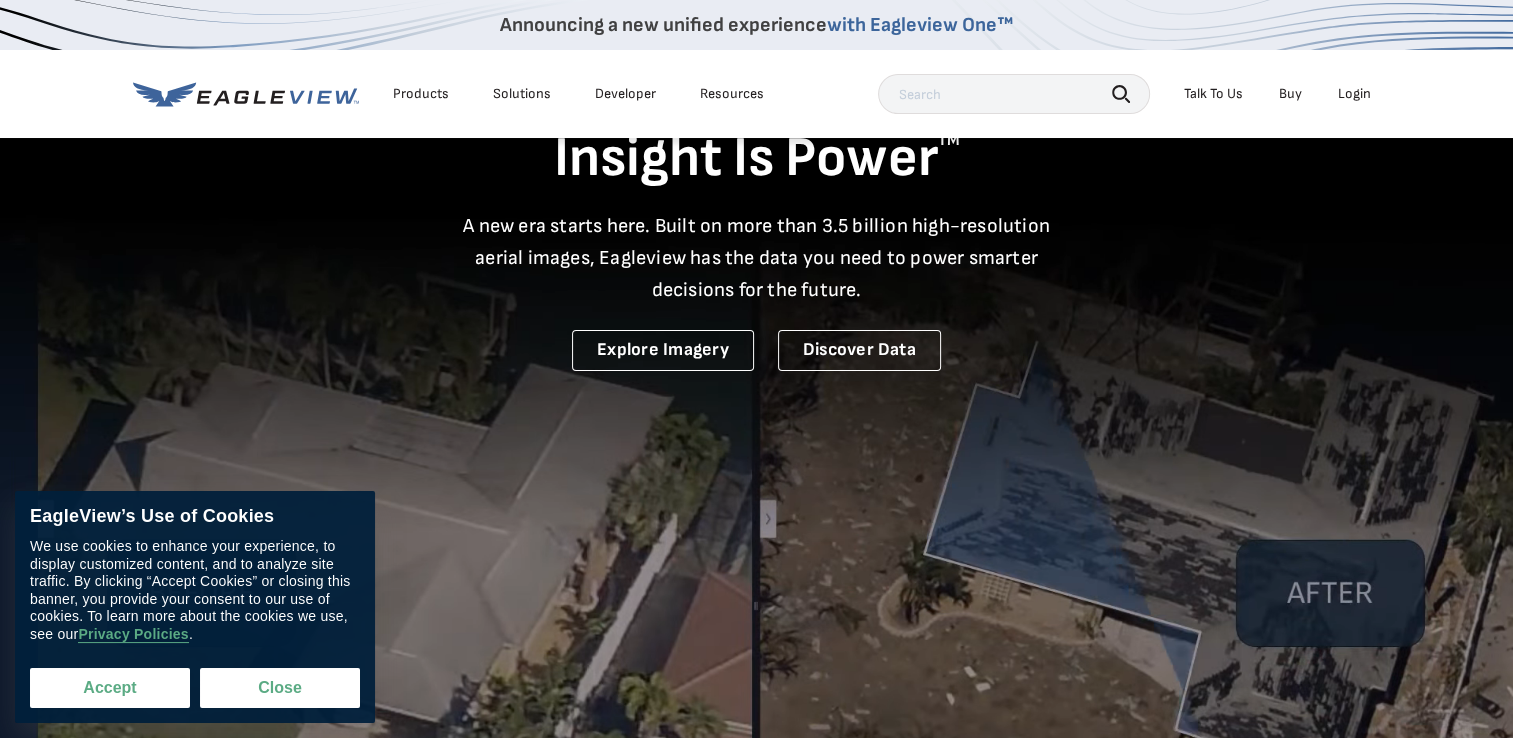 checkbox on "true" 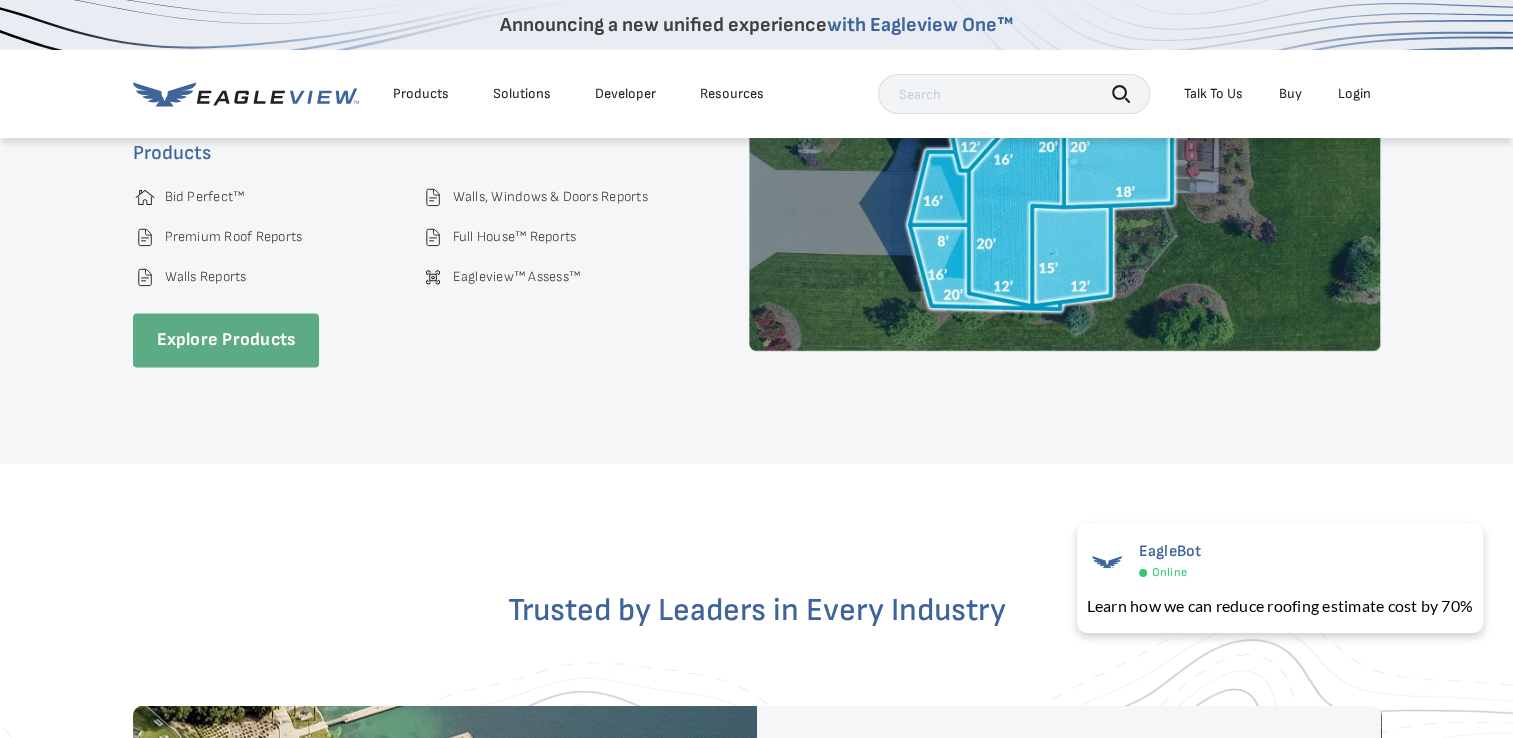 scroll, scrollTop: 3000, scrollLeft: 0, axis: vertical 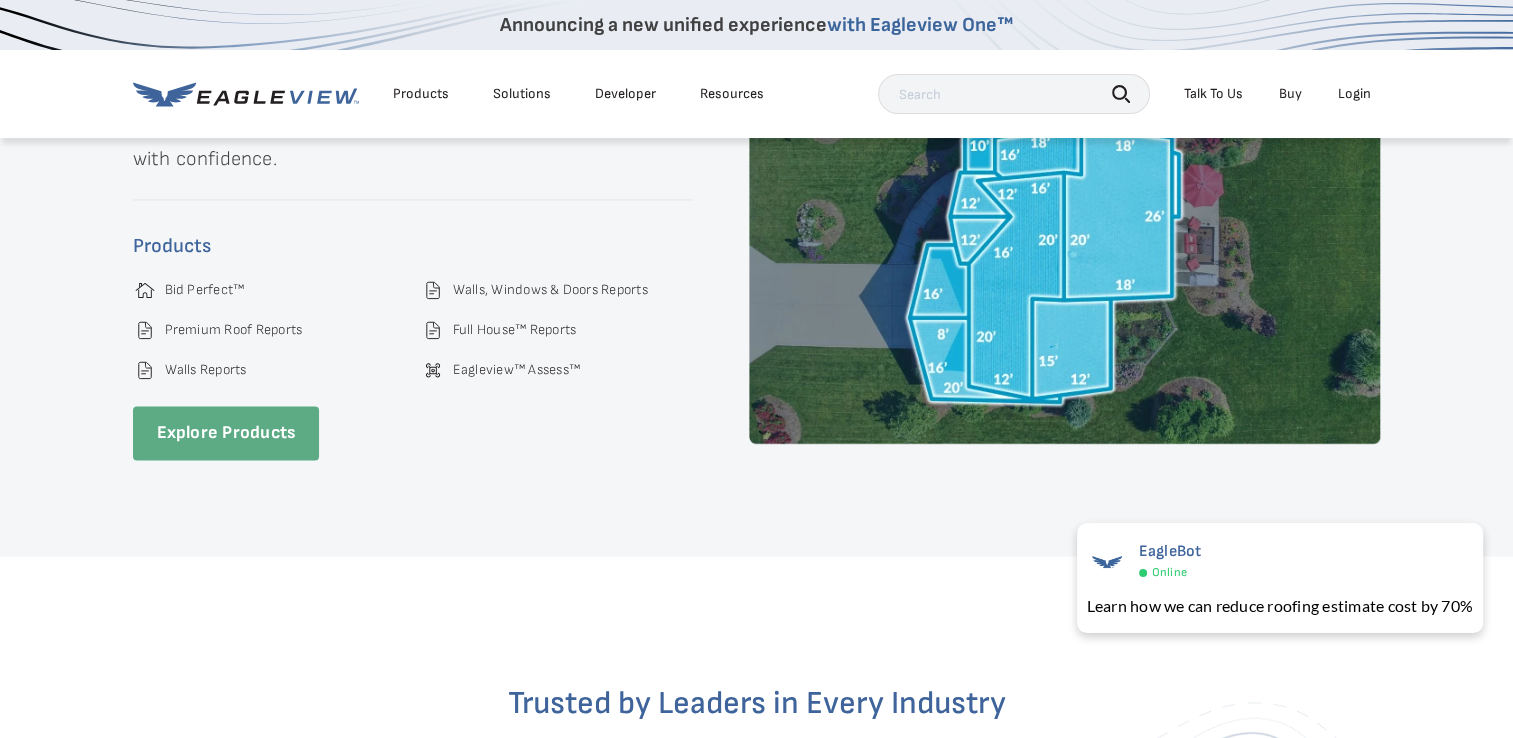 click on "Explore Products" at bounding box center (226, 433) 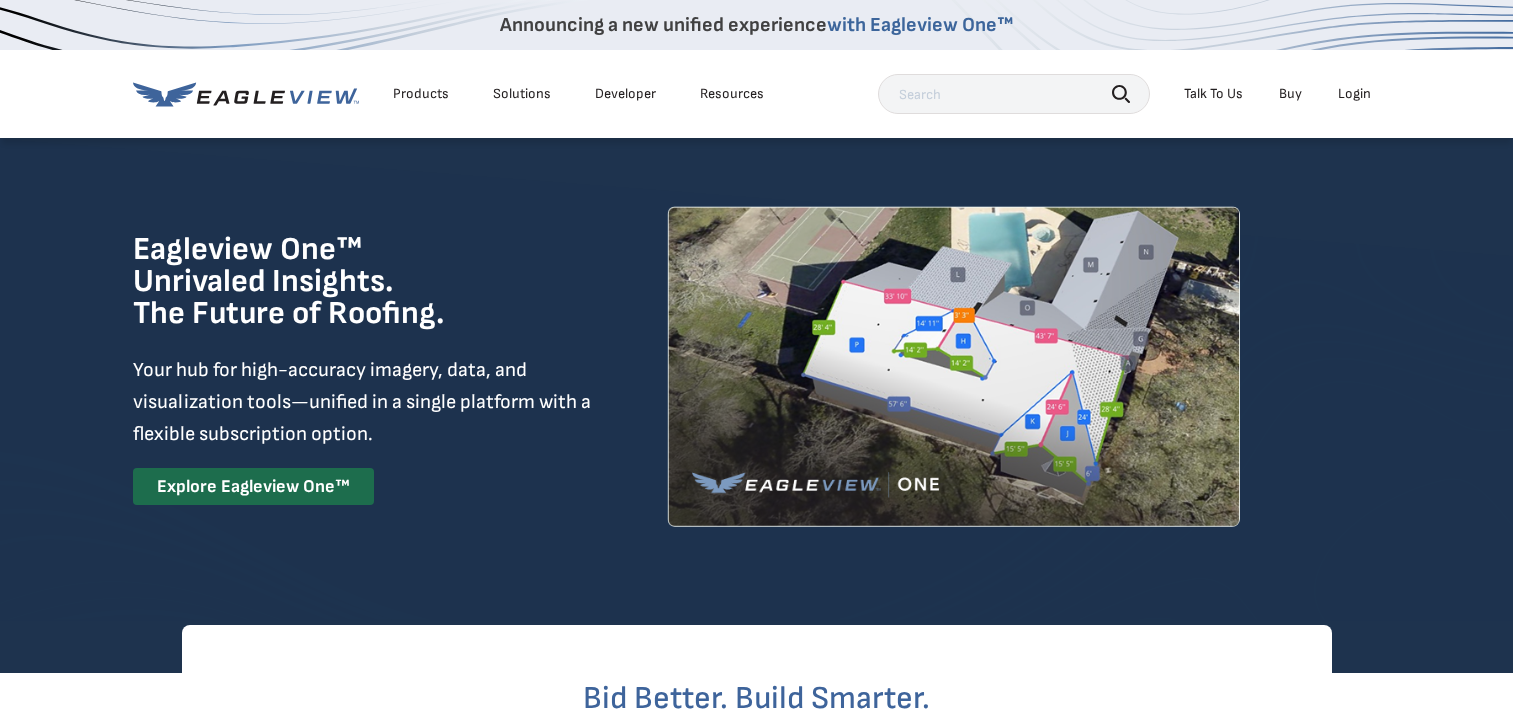 scroll, scrollTop: 0, scrollLeft: 0, axis: both 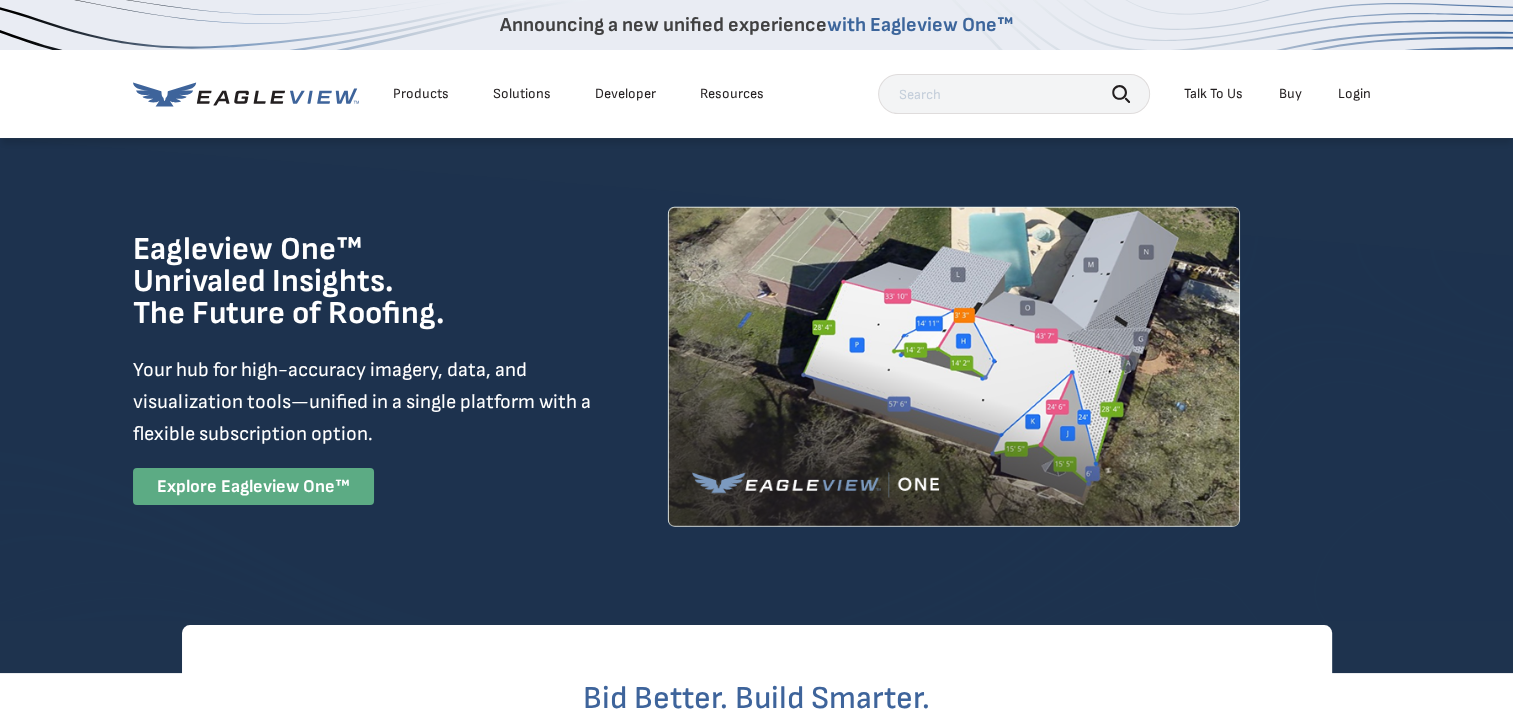 click on "Explore Eagleview One™" at bounding box center [253, 486] 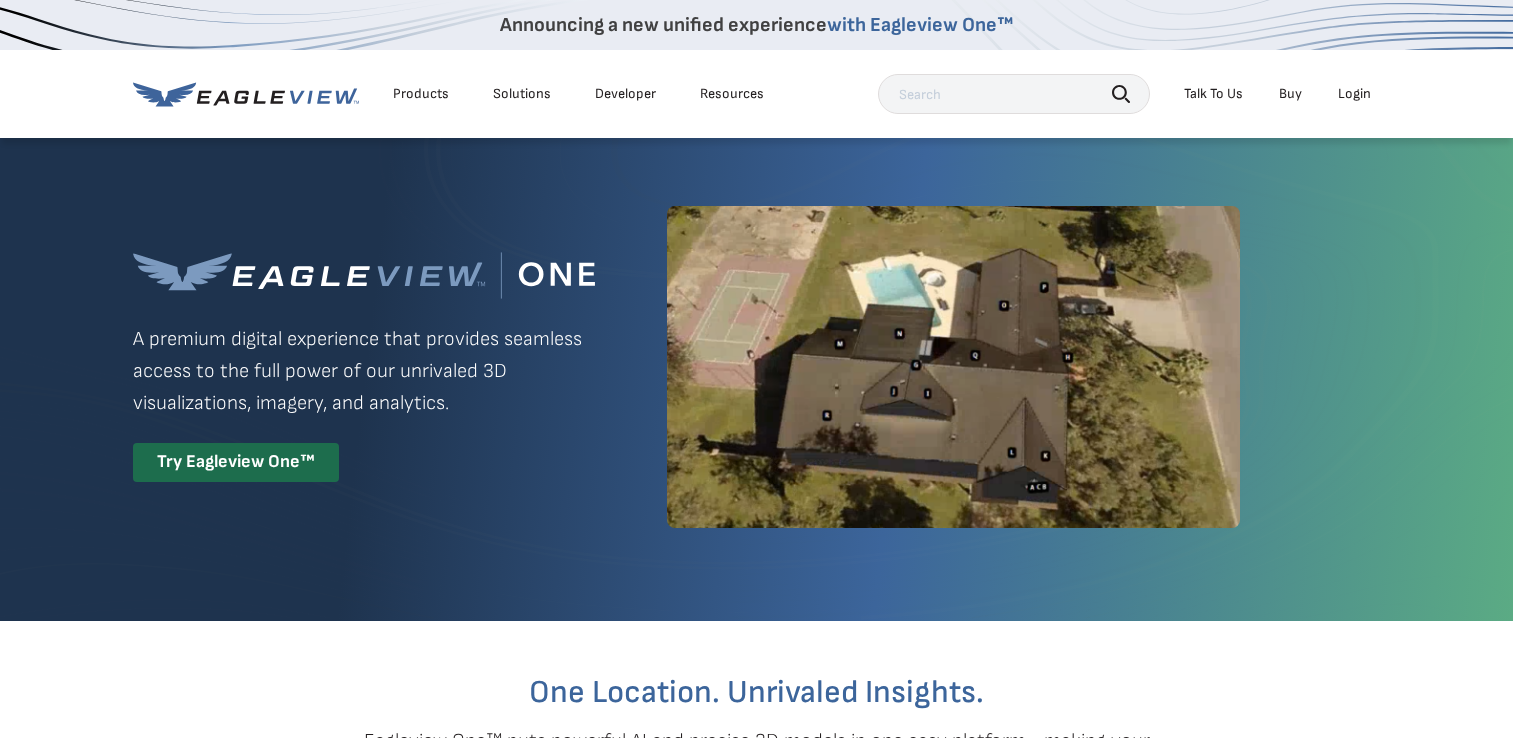 scroll, scrollTop: 0, scrollLeft: 0, axis: both 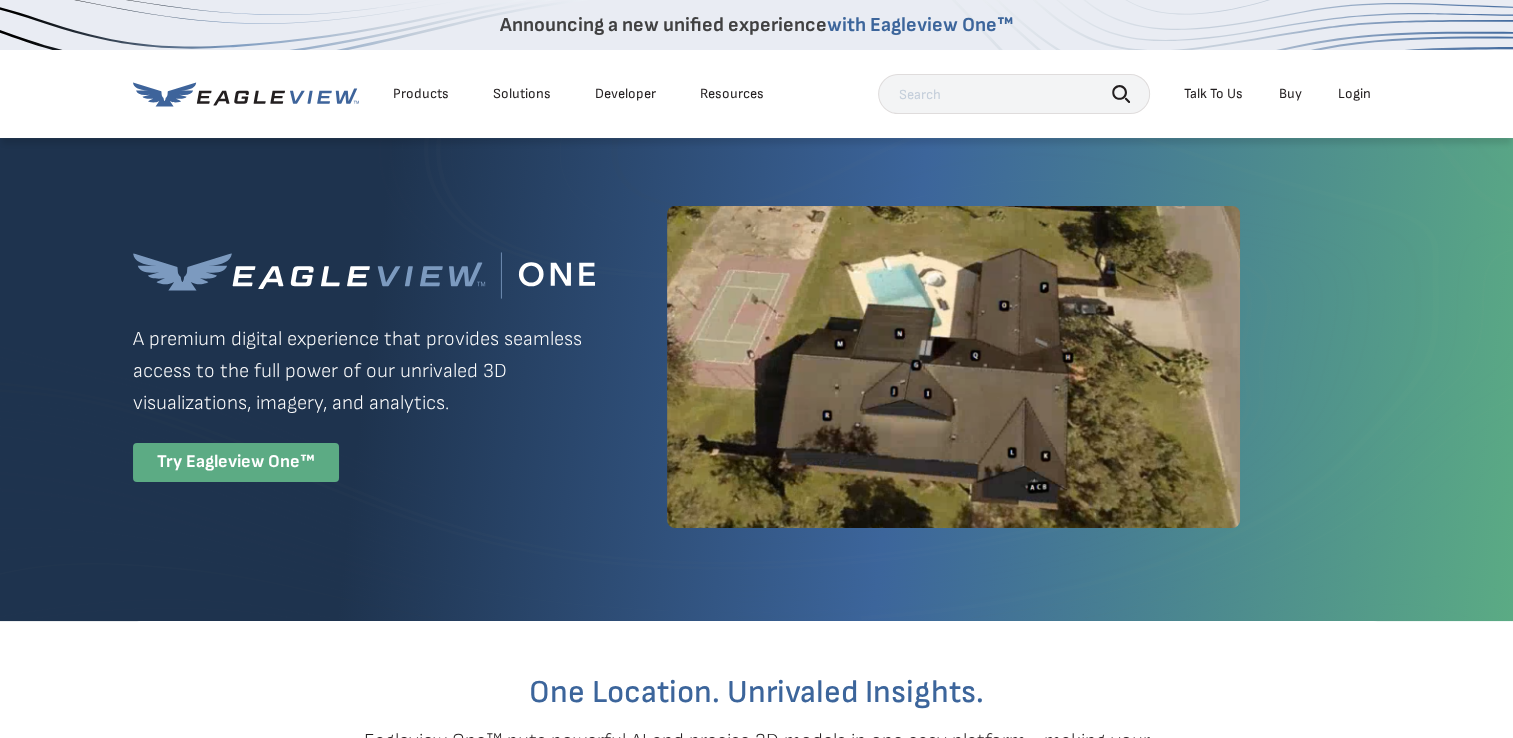 click on "Try Eagleview One™" at bounding box center [236, 462] 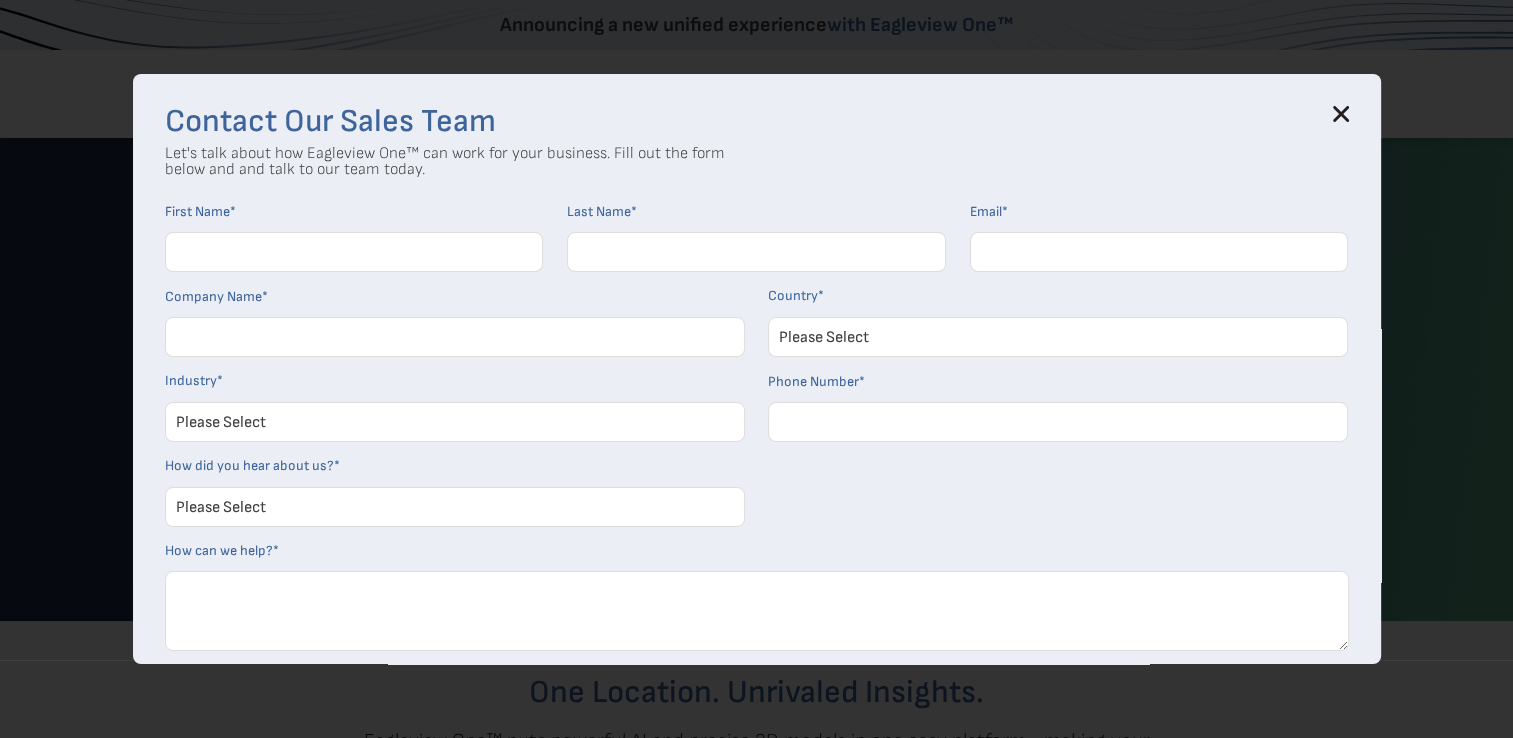 click 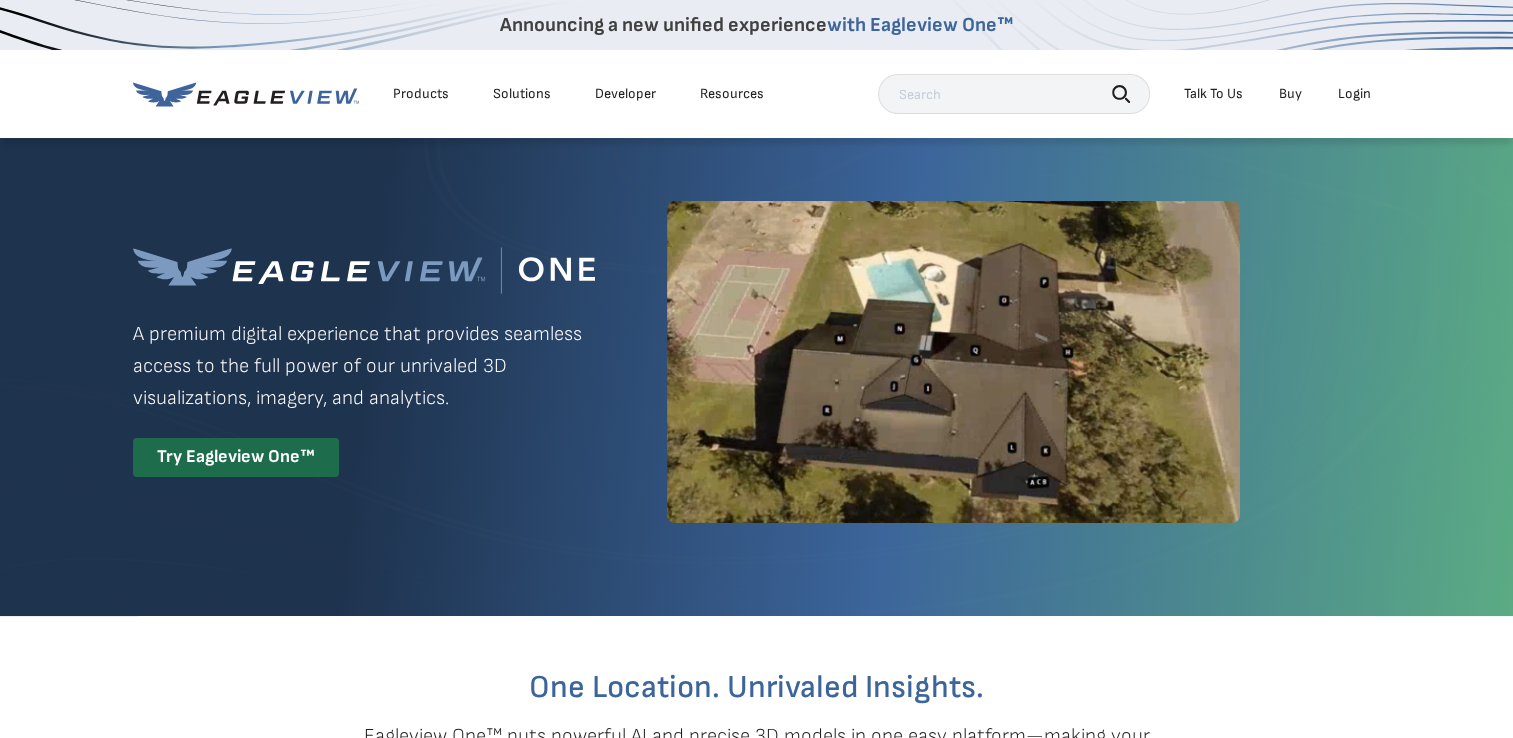 scroll, scrollTop: 0, scrollLeft: 0, axis: both 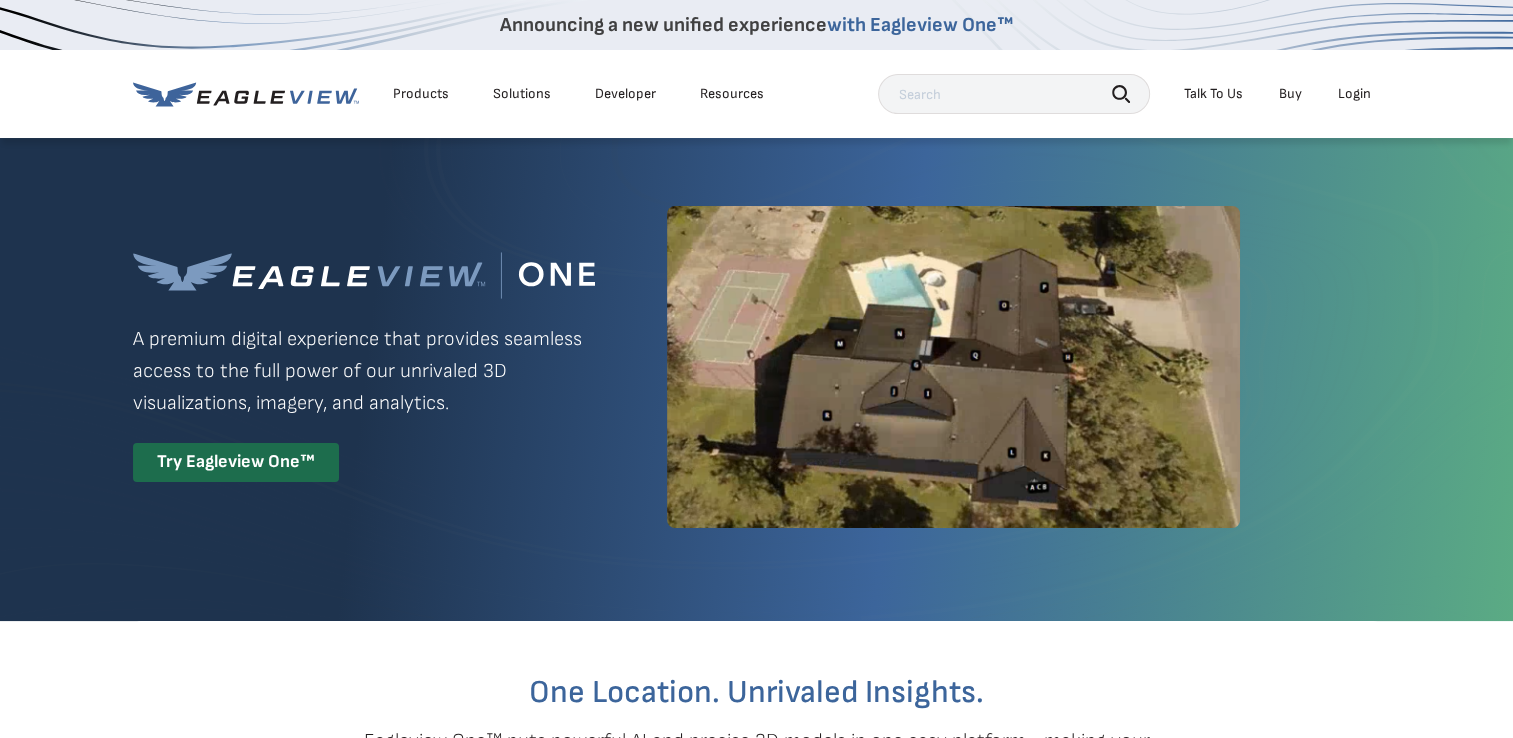 click at bounding box center [1014, 94] 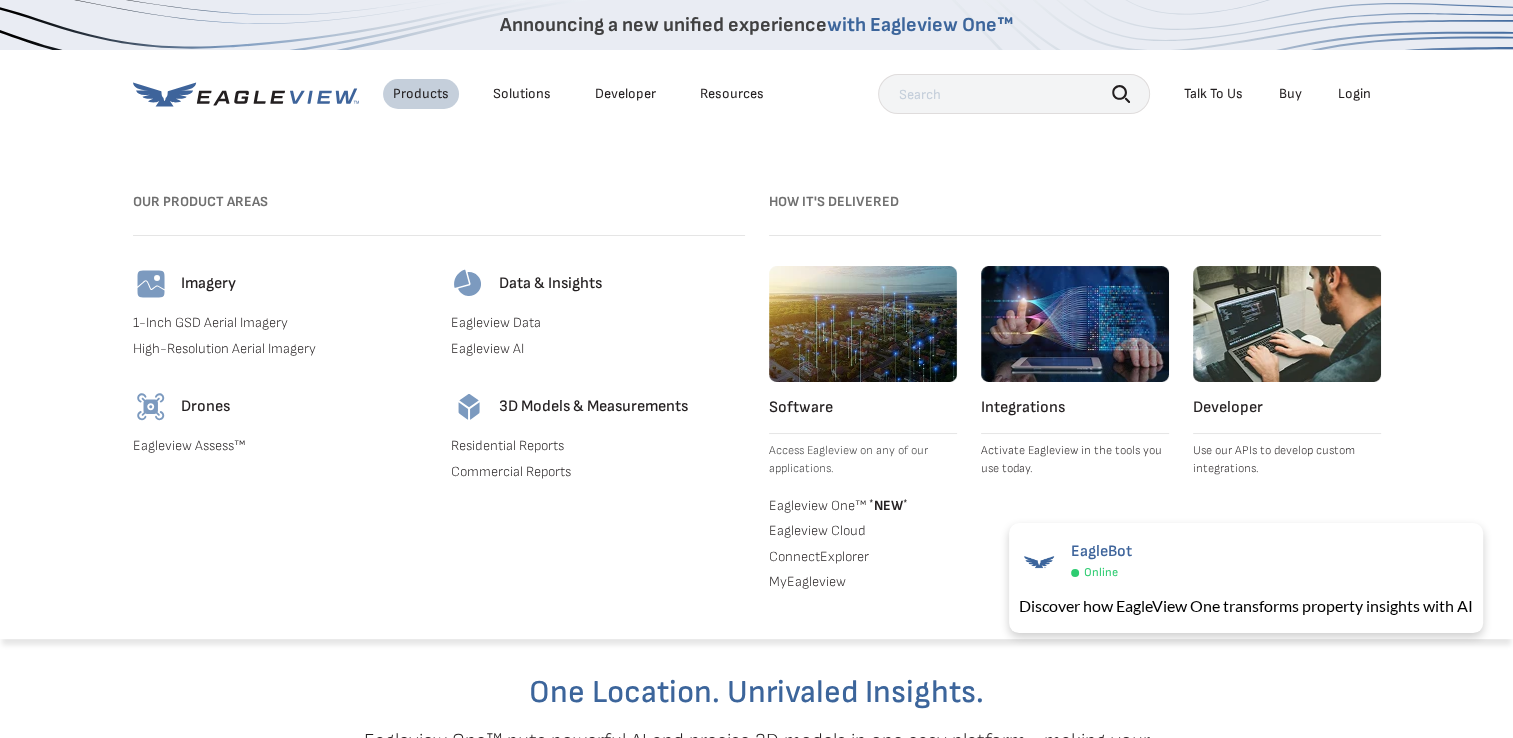 click on "Residential Reports" at bounding box center [598, 446] 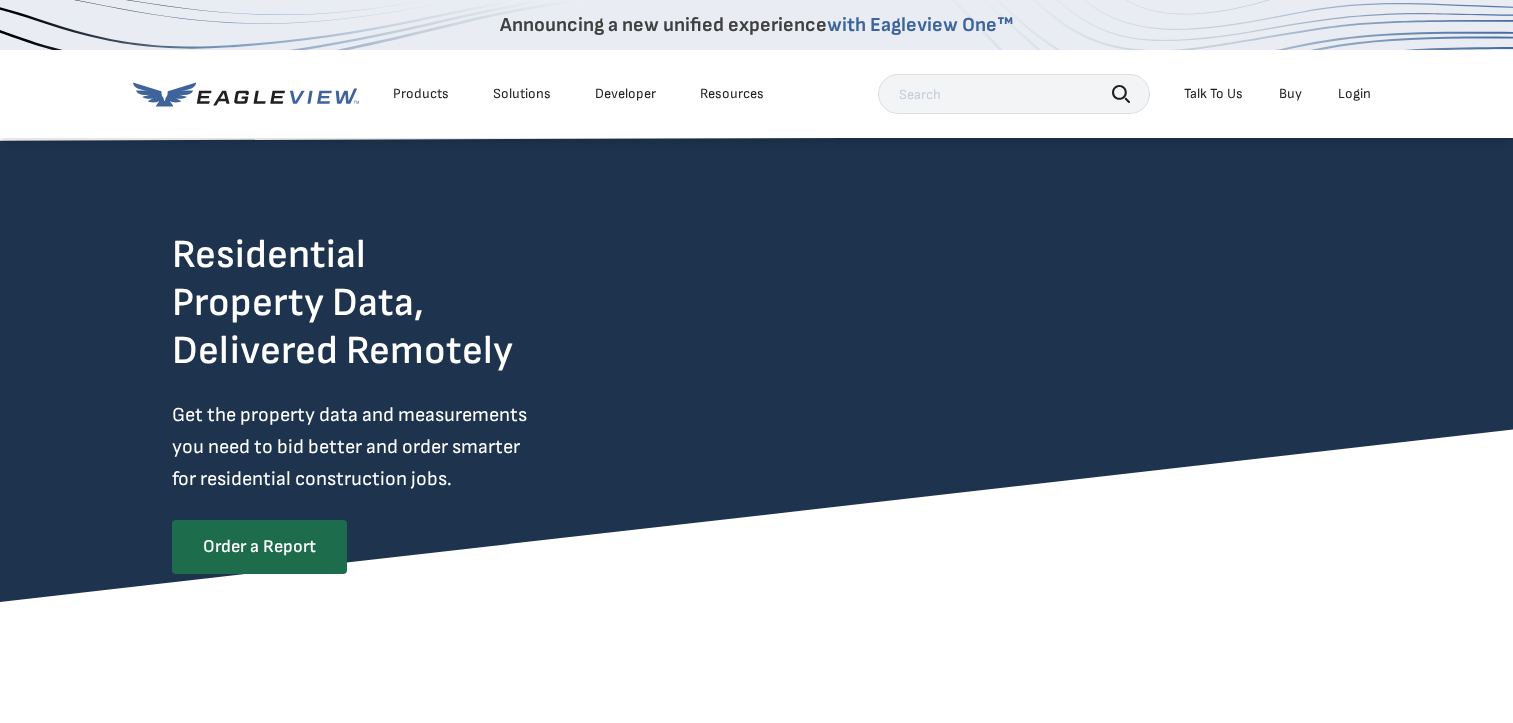 scroll, scrollTop: 0, scrollLeft: 0, axis: both 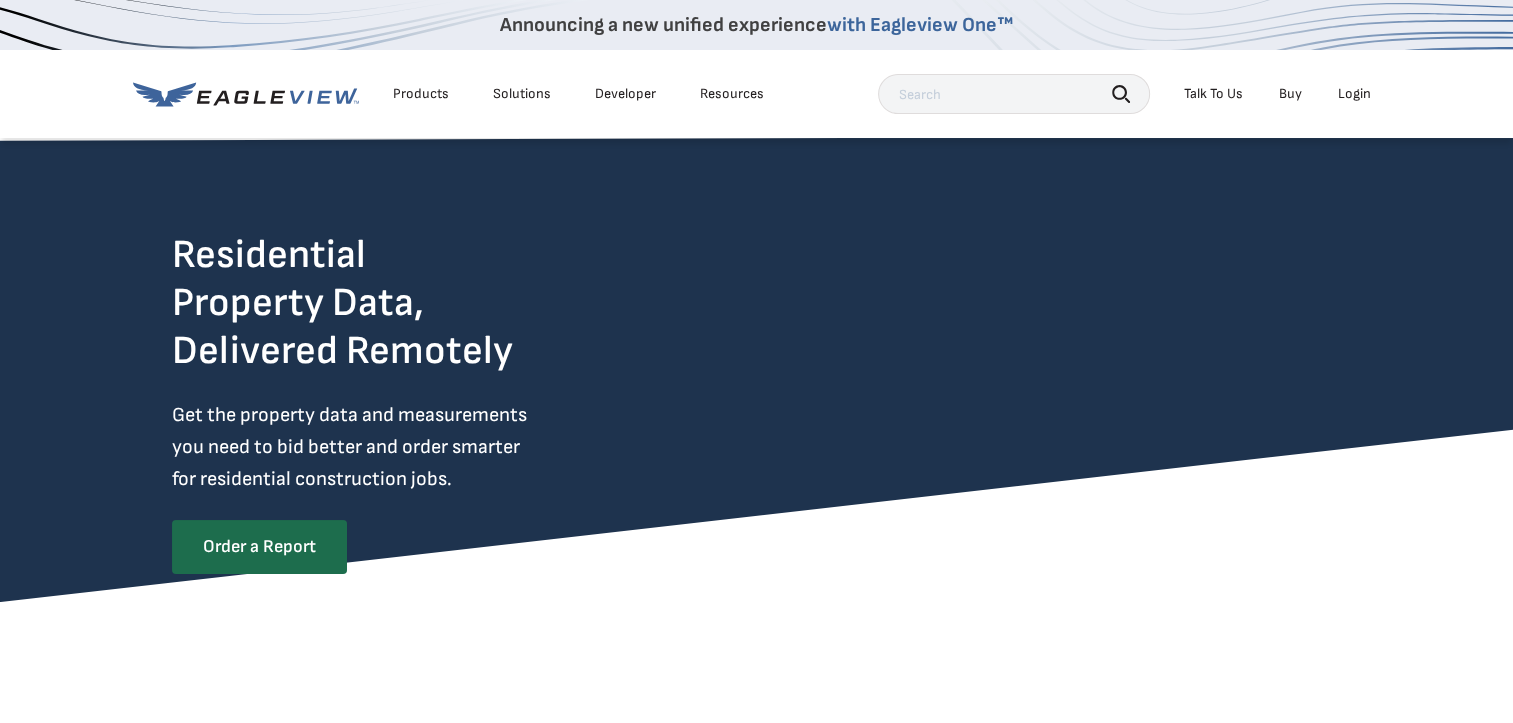 click on "Products" at bounding box center (421, 94) 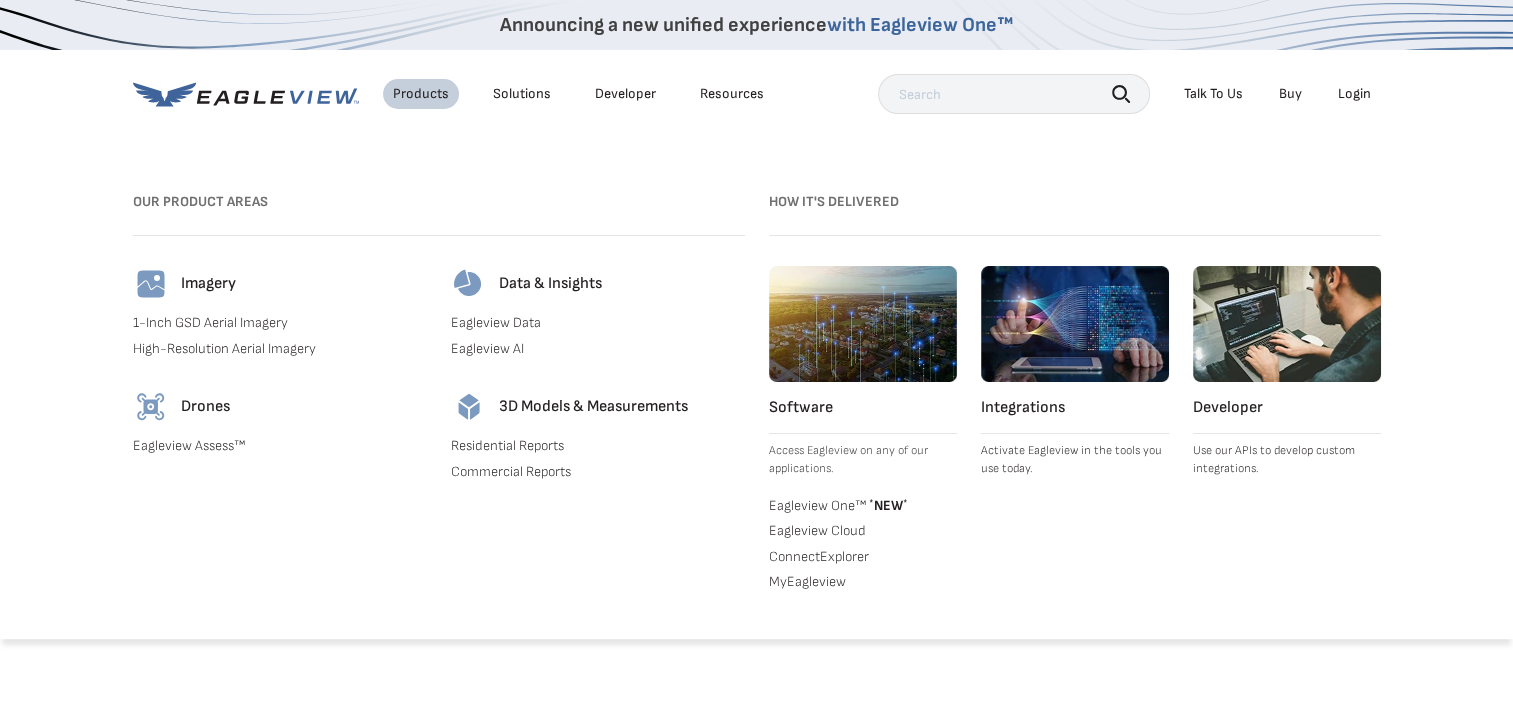 click on "High-Resolution Aerial Imagery" at bounding box center [280, 349] 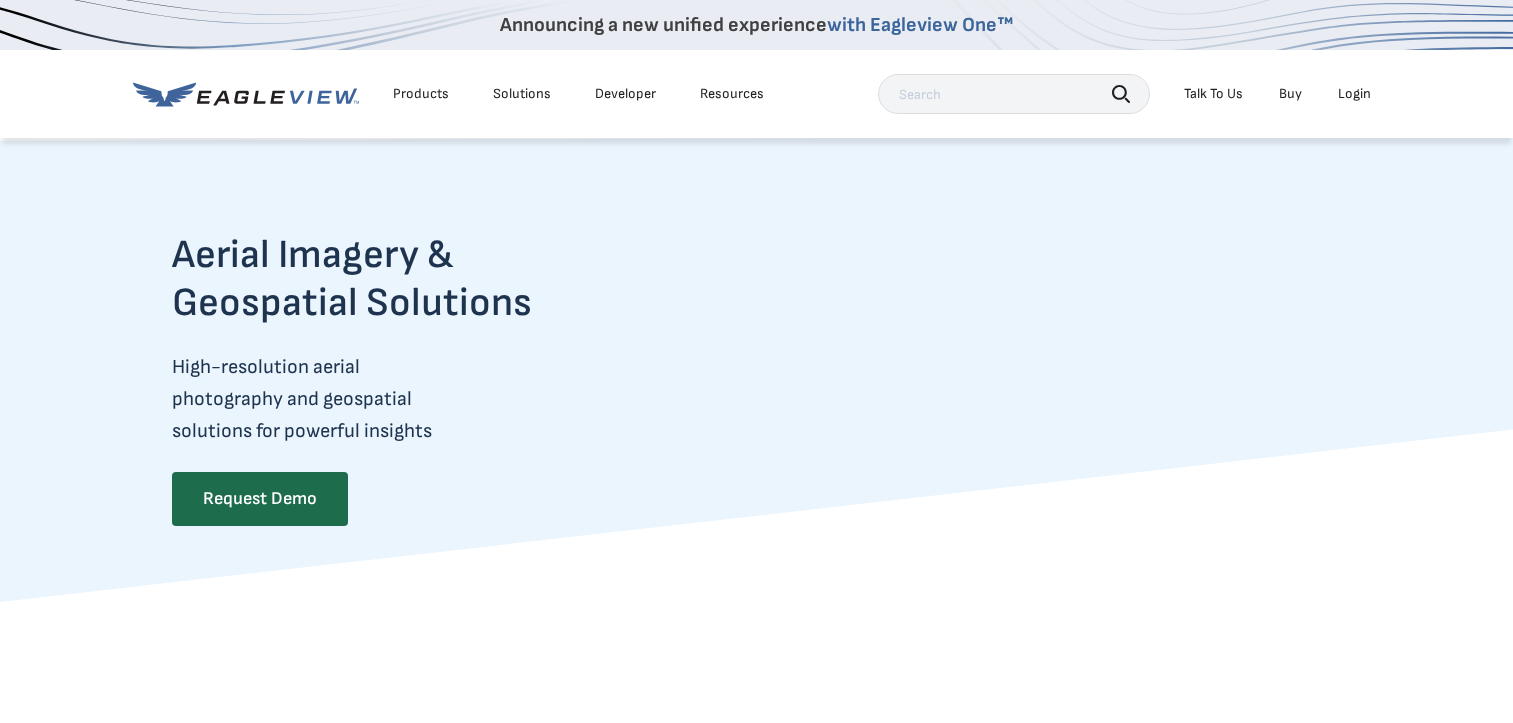 scroll, scrollTop: 0, scrollLeft: 0, axis: both 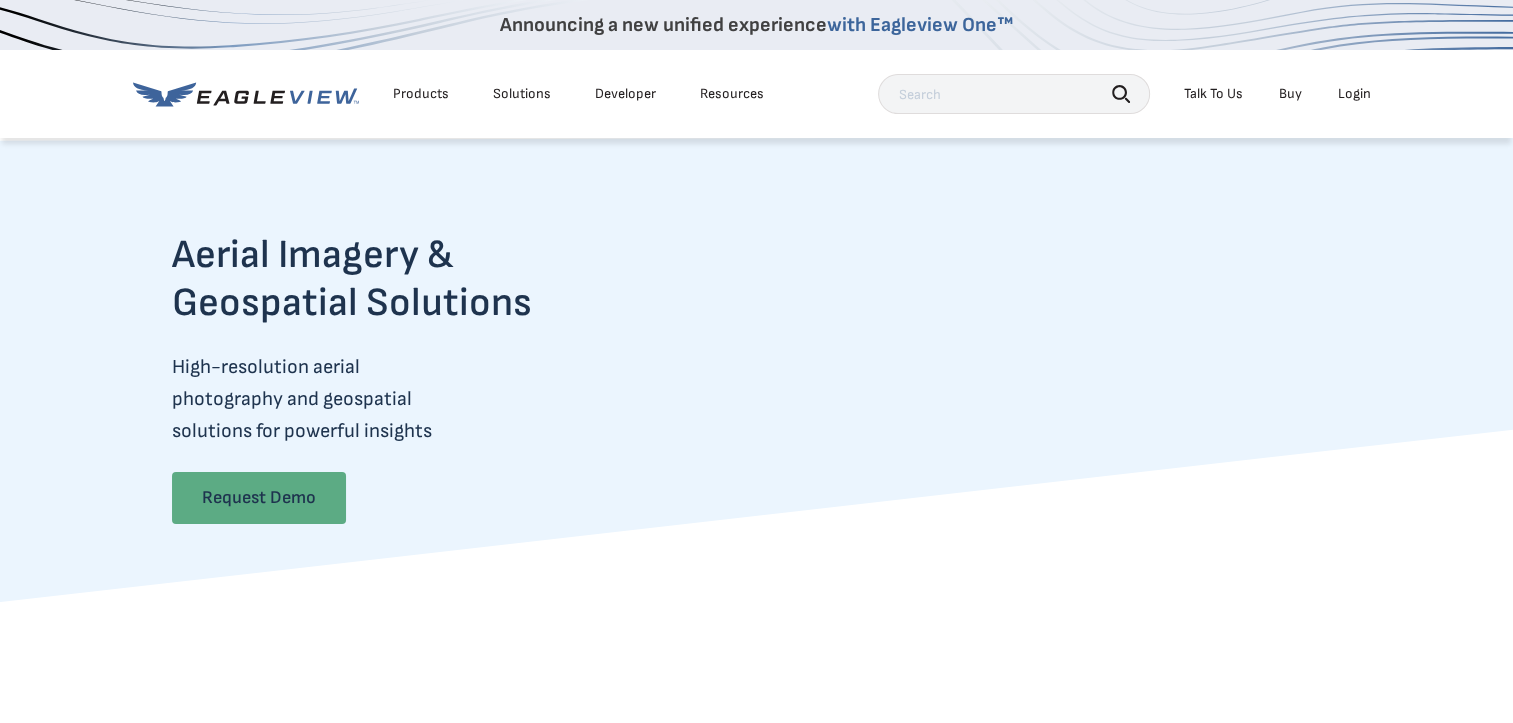 click on "Request Demo" at bounding box center [259, 498] 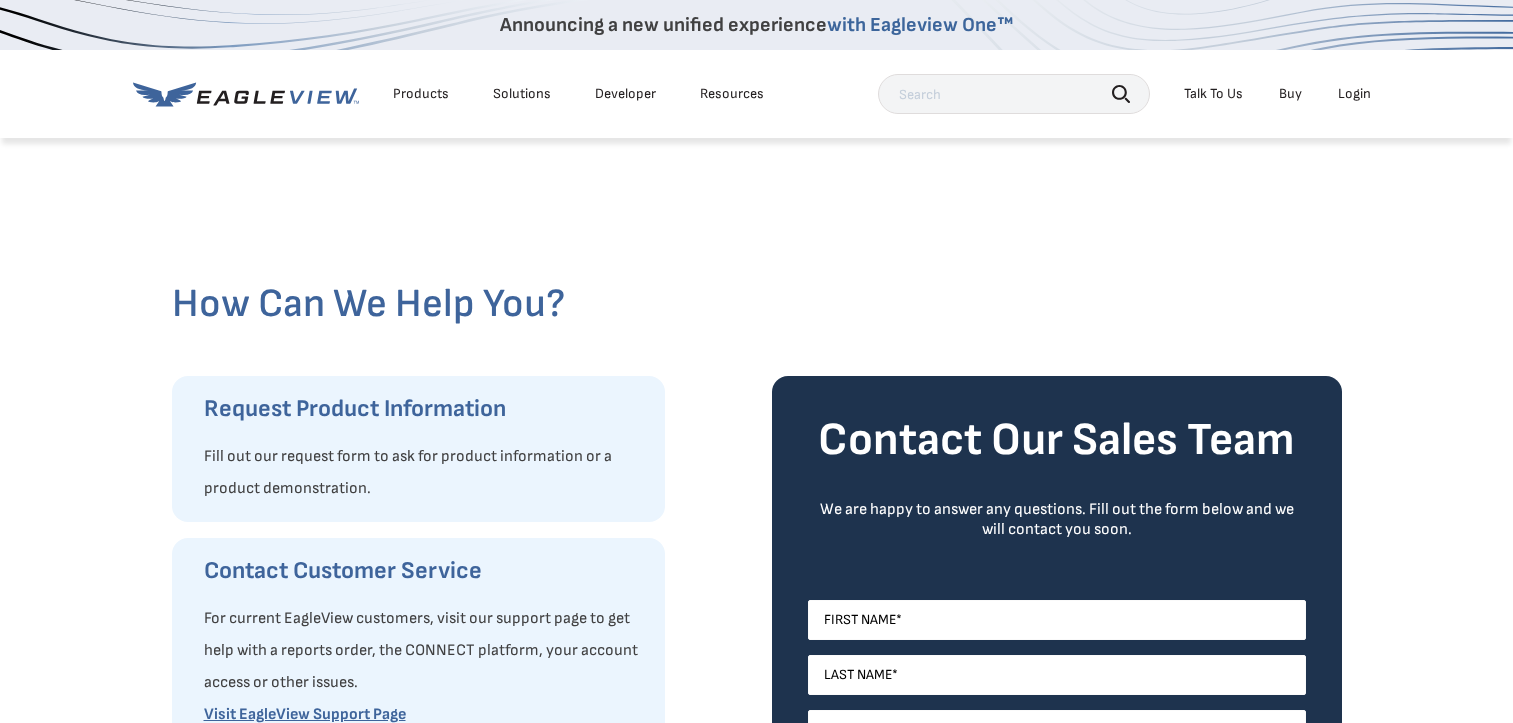 scroll, scrollTop: 0, scrollLeft: 0, axis: both 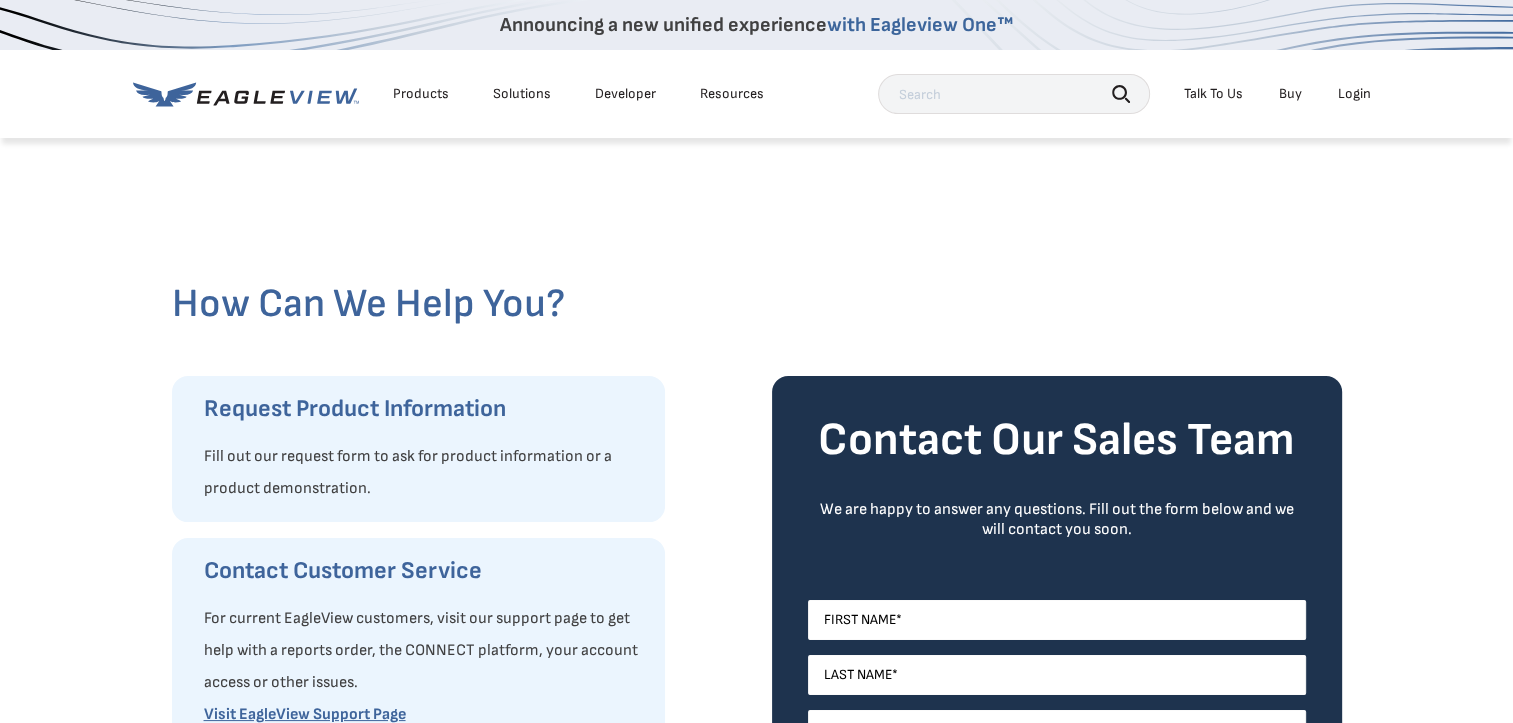 click on "Login" at bounding box center [1354, 94] 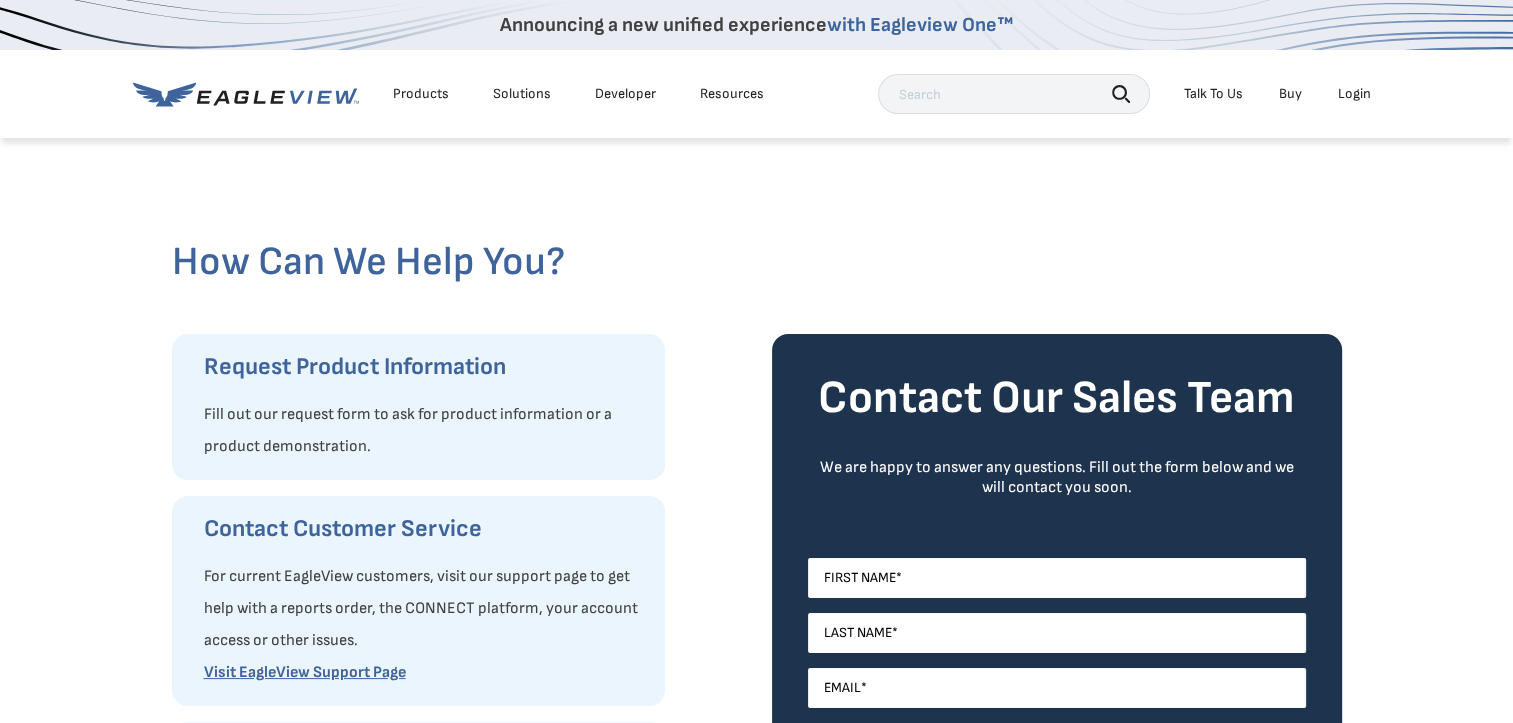 scroll, scrollTop: 0, scrollLeft: 0, axis: both 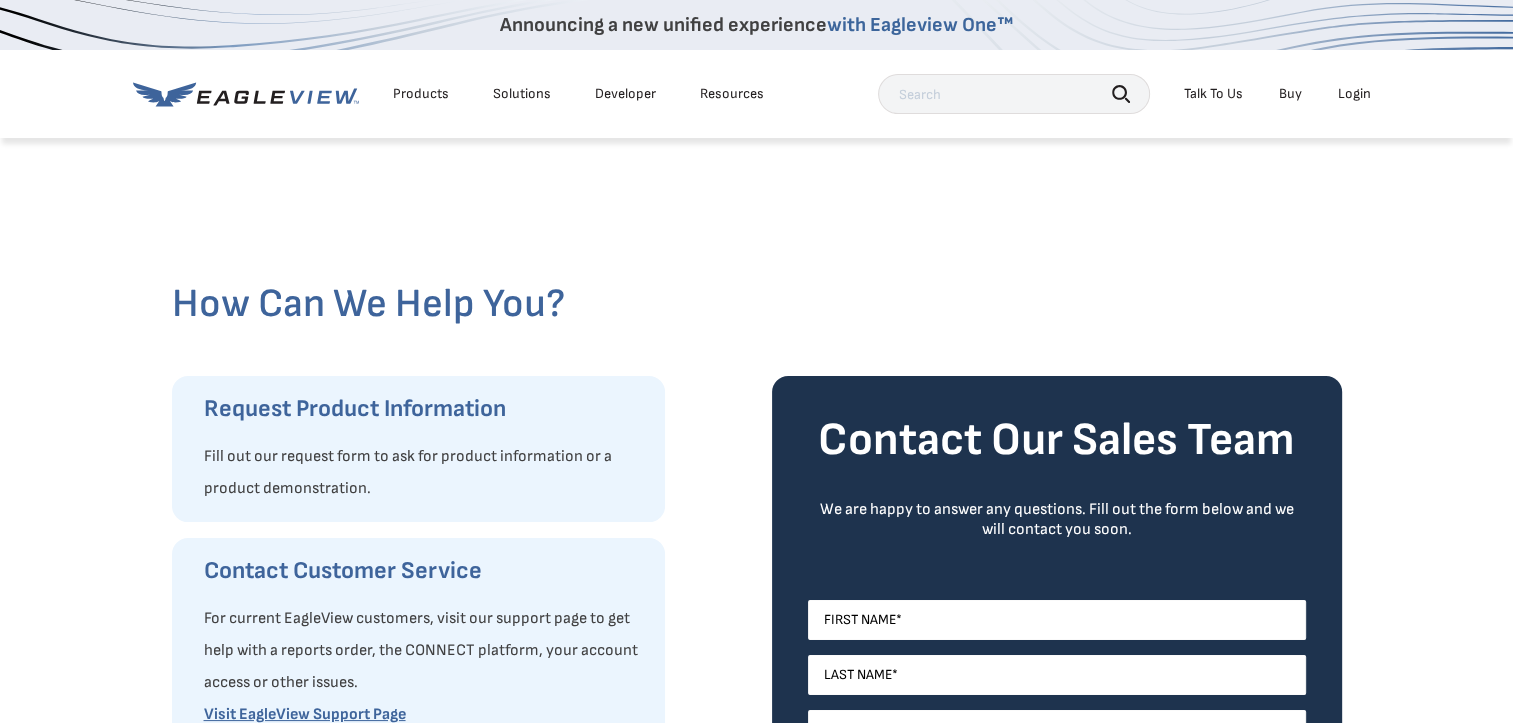 click on "Login" at bounding box center (1354, 94) 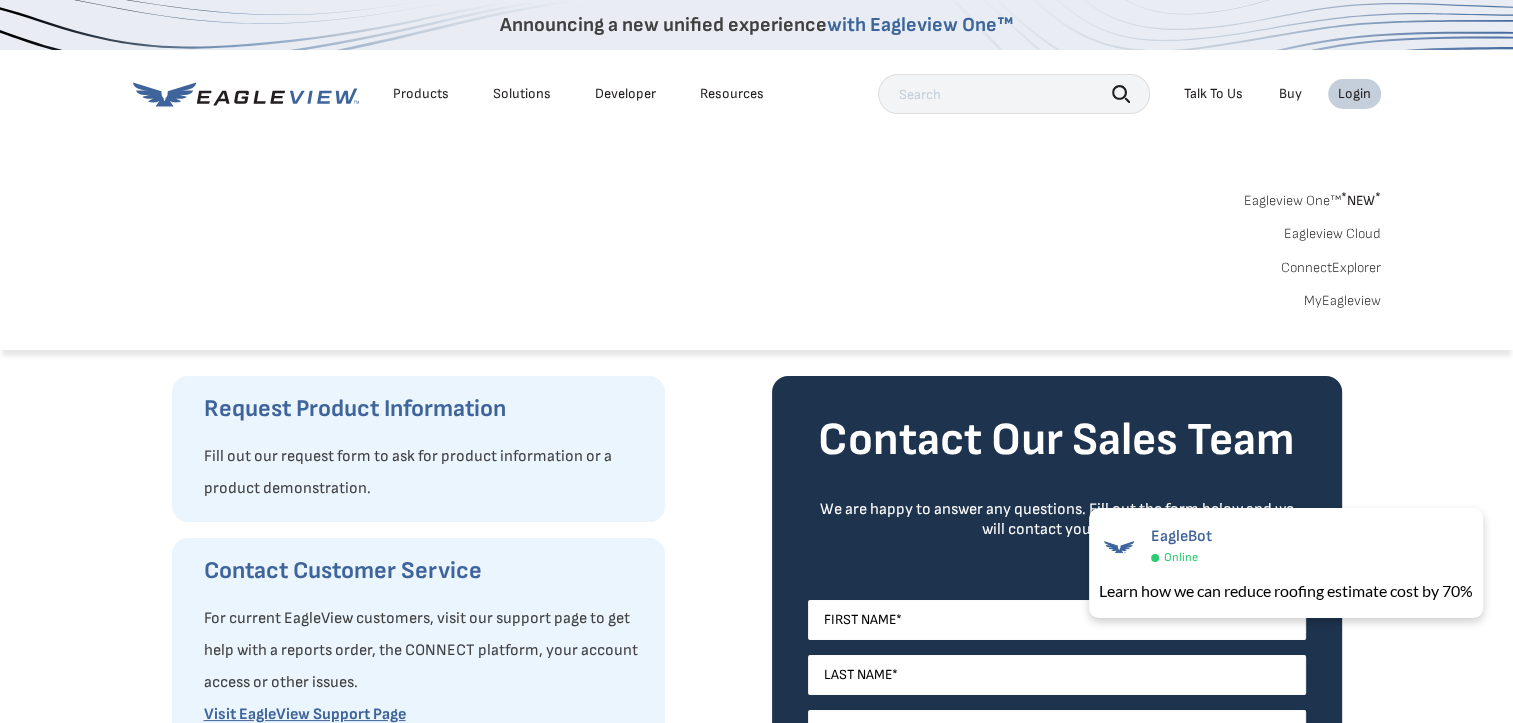 click on "Eagleview One™  * NEW *" at bounding box center [1312, 197] 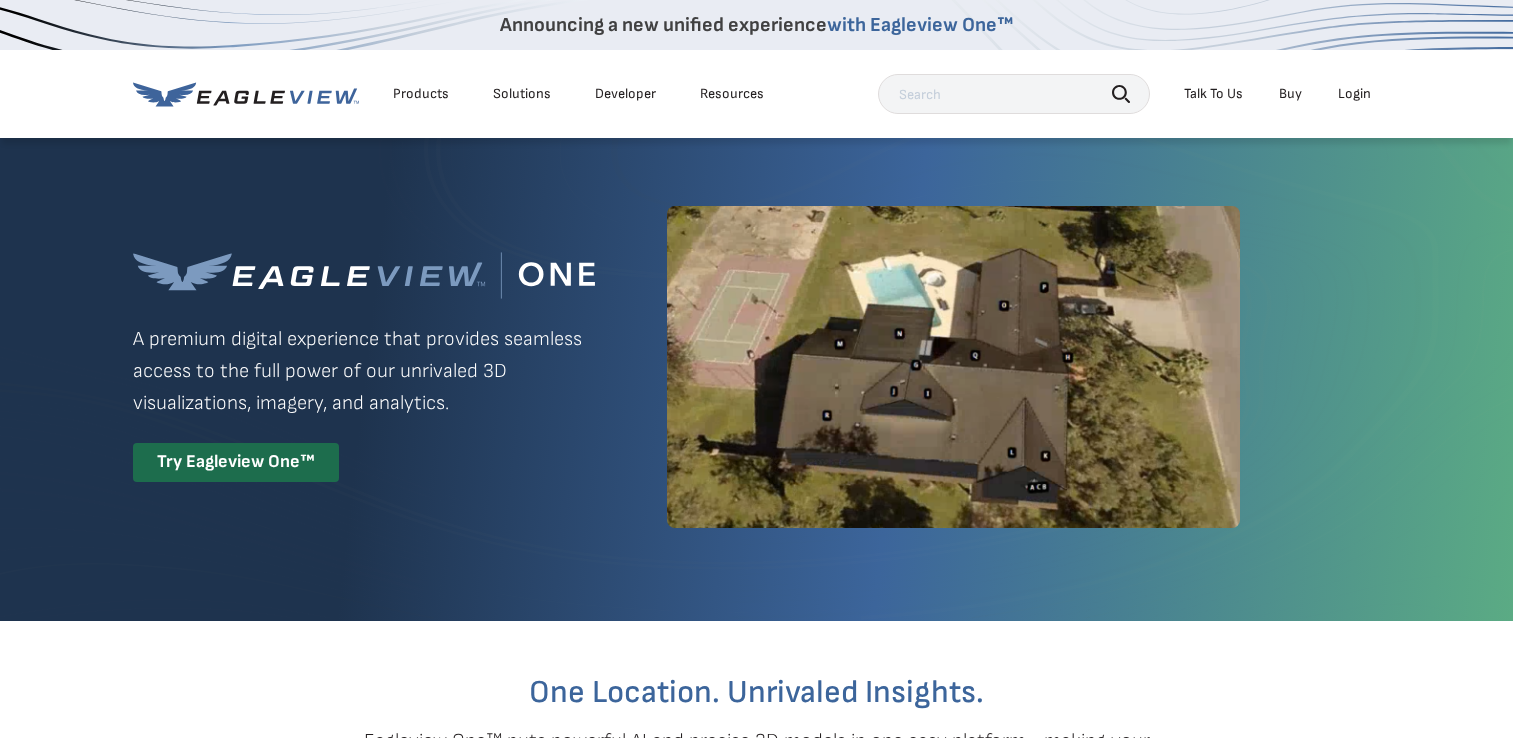 scroll, scrollTop: 0, scrollLeft: 0, axis: both 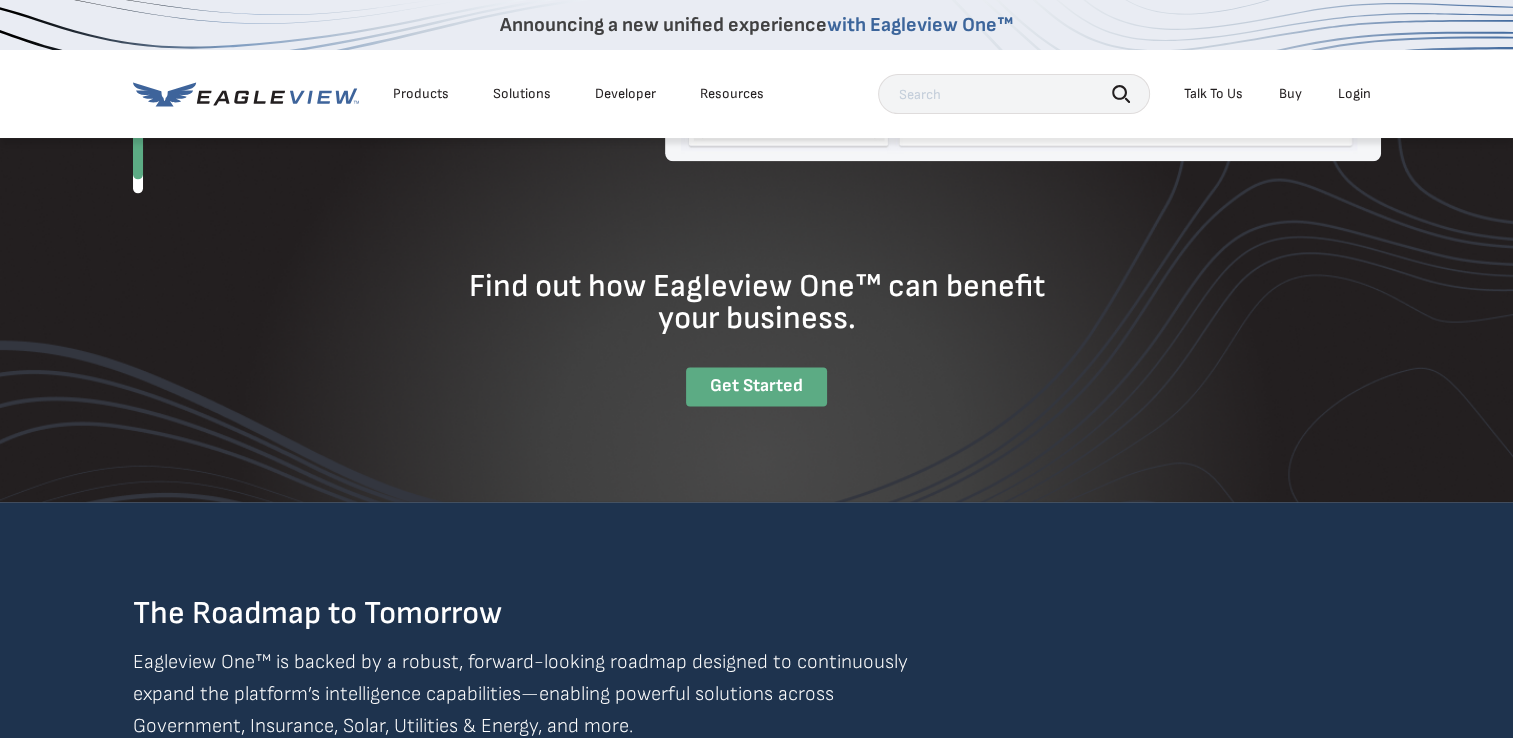 click on "Get Started" at bounding box center (756, 386) 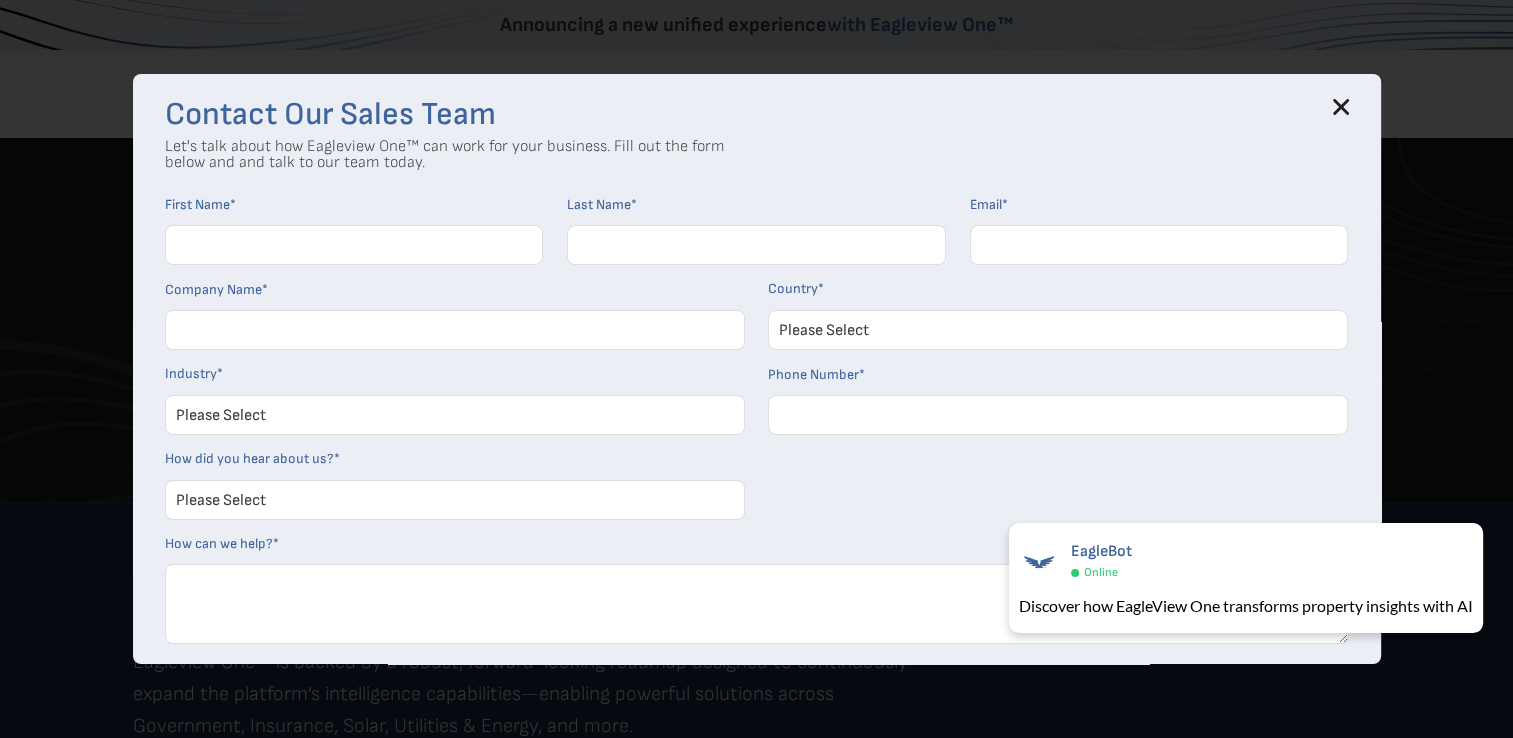 scroll, scrollTop: 0, scrollLeft: 0, axis: both 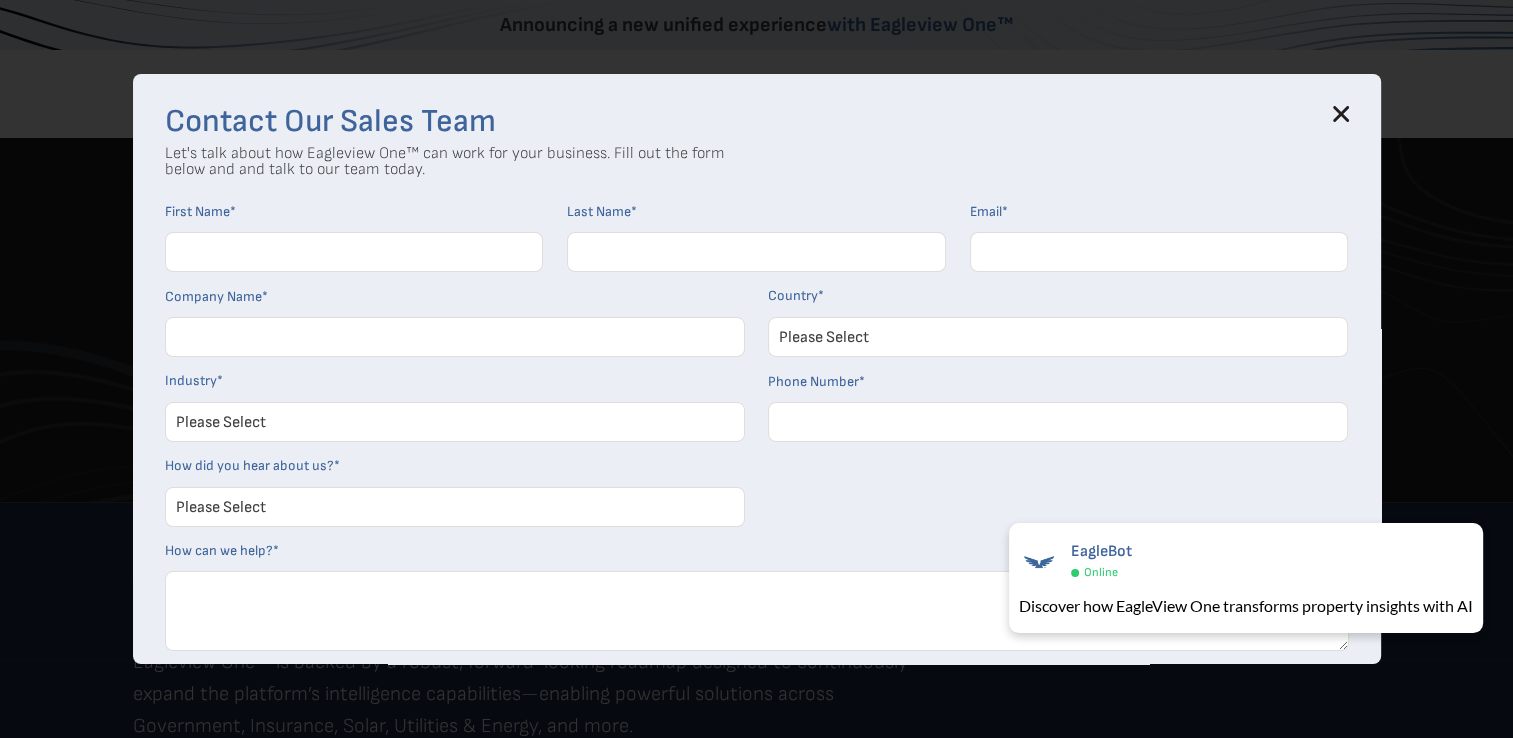 click on "Contact Our Sales Team" at bounding box center (757, 122) 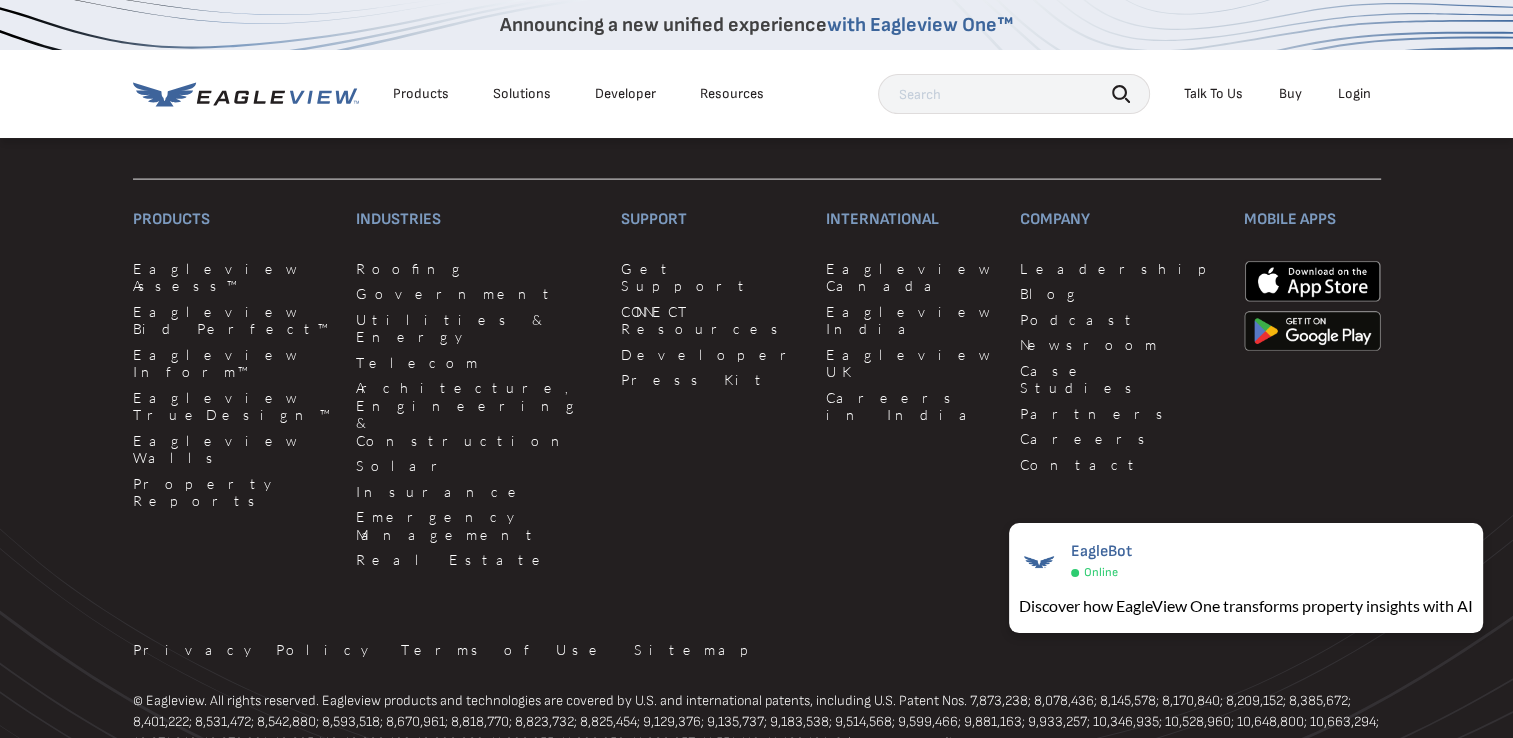 scroll, scrollTop: 4300, scrollLeft: 0, axis: vertical 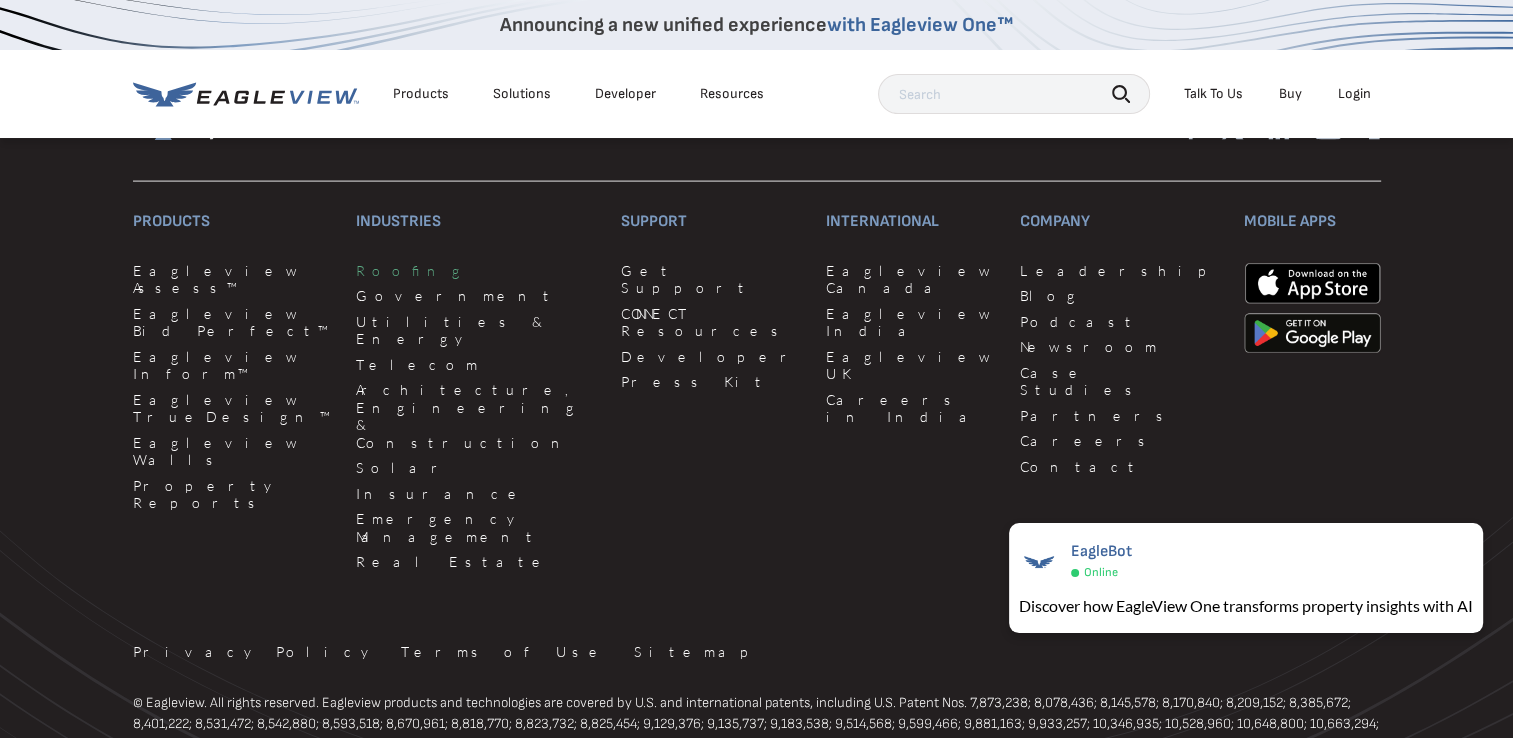 click on "Roofing" at bounding box center (476, 271) 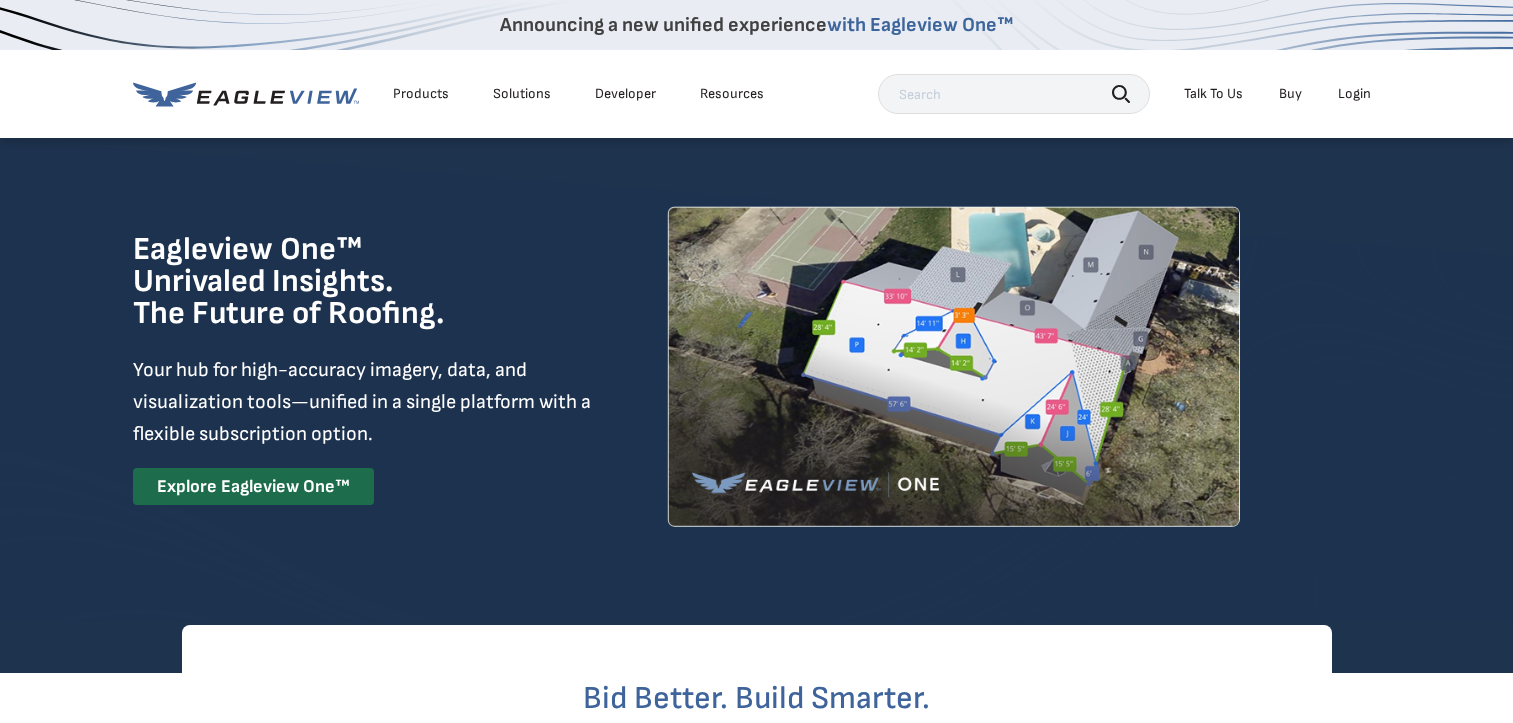 scroll, scrollTop: 0, scrollLeft: 0, axis: both 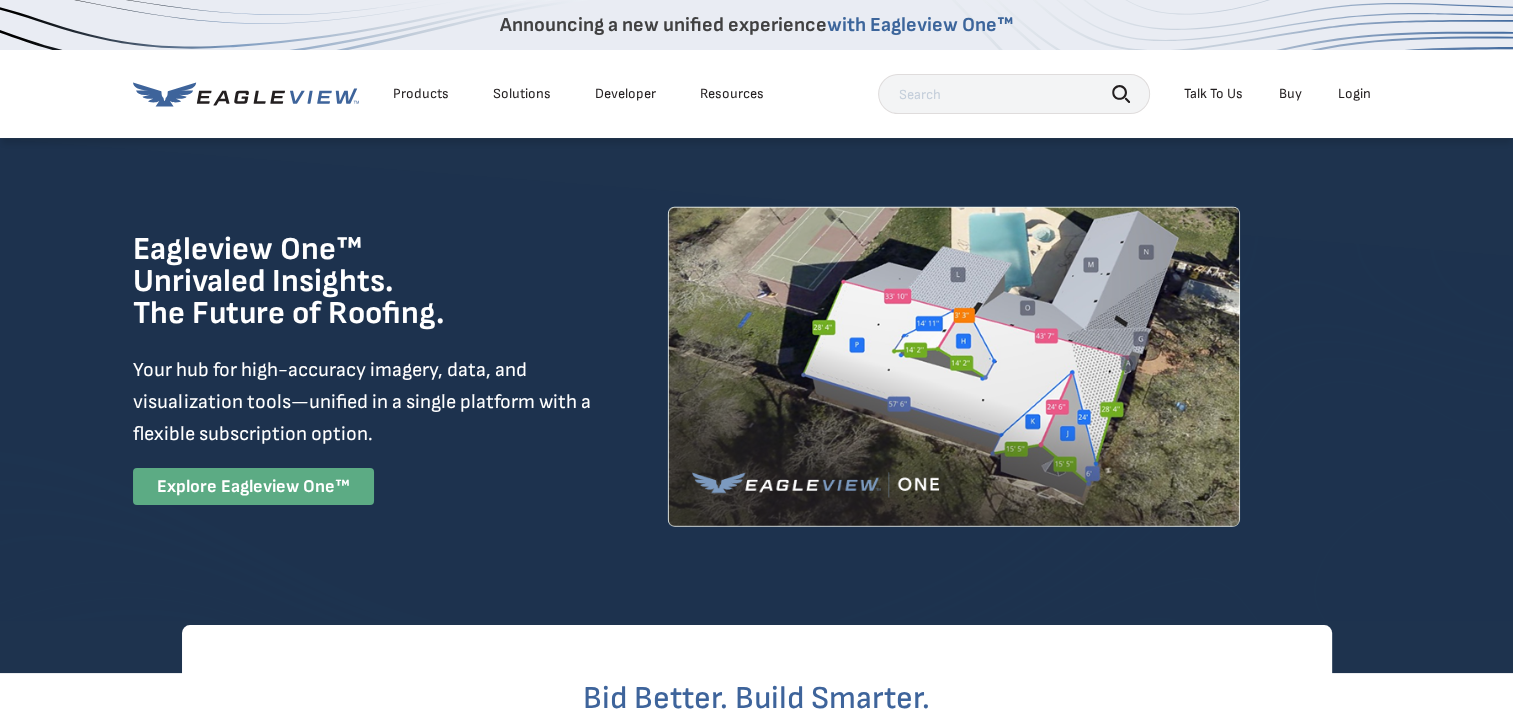 click on "Explore Eagleview One™" at bounding box center (253, 486) 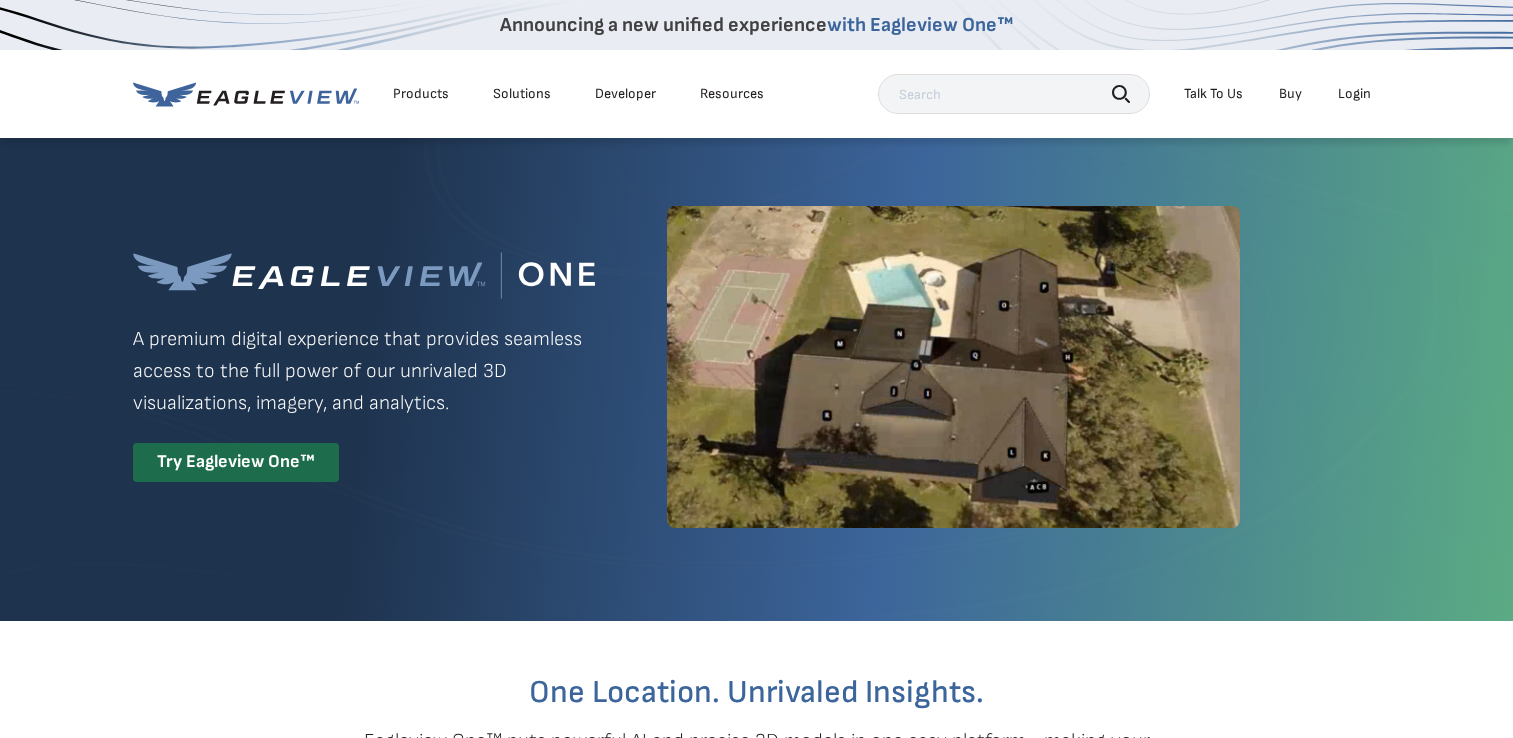 scroll, scrollTop: 0, scrollLeft: 0, axis: both 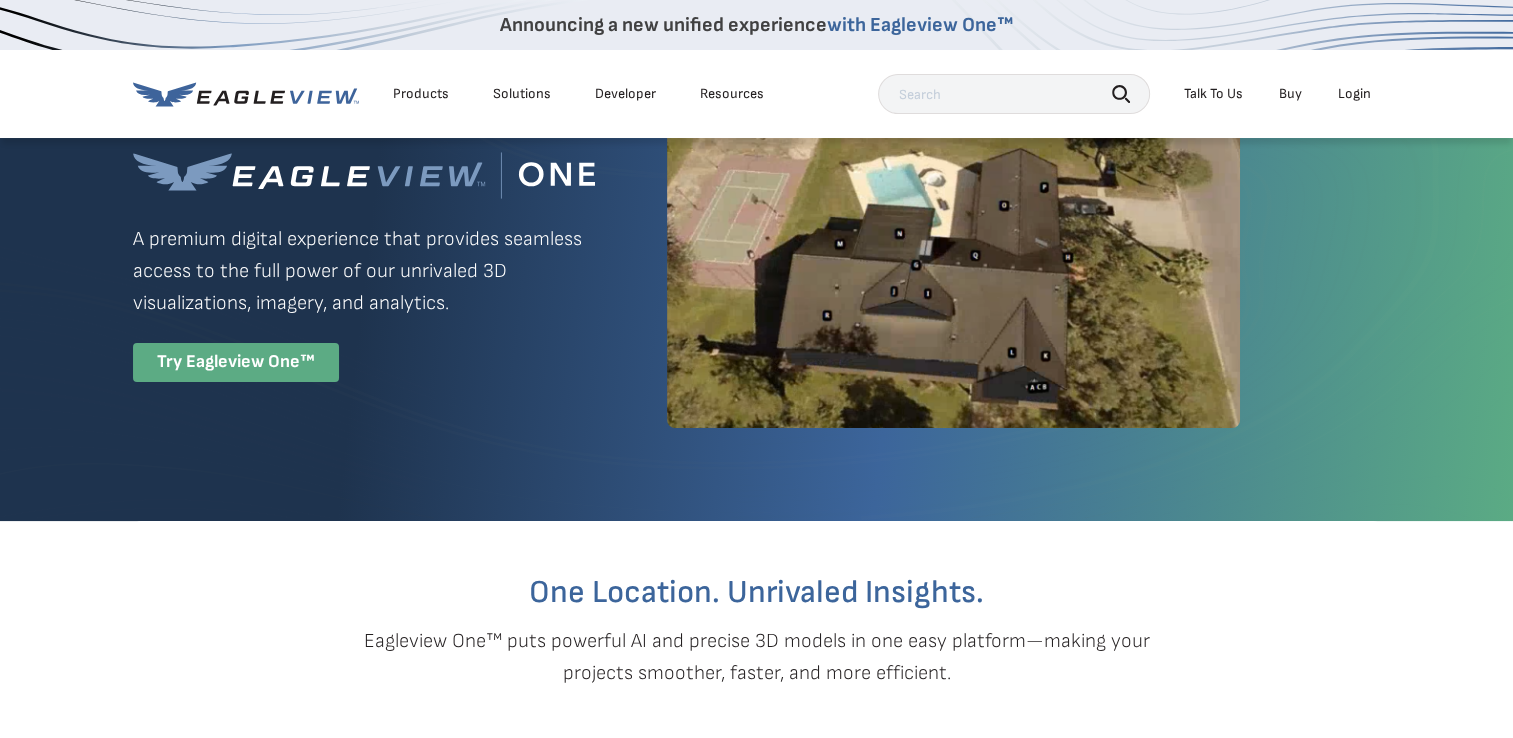 click on "Try Eagleview One™" at bounding box center (236, 362) 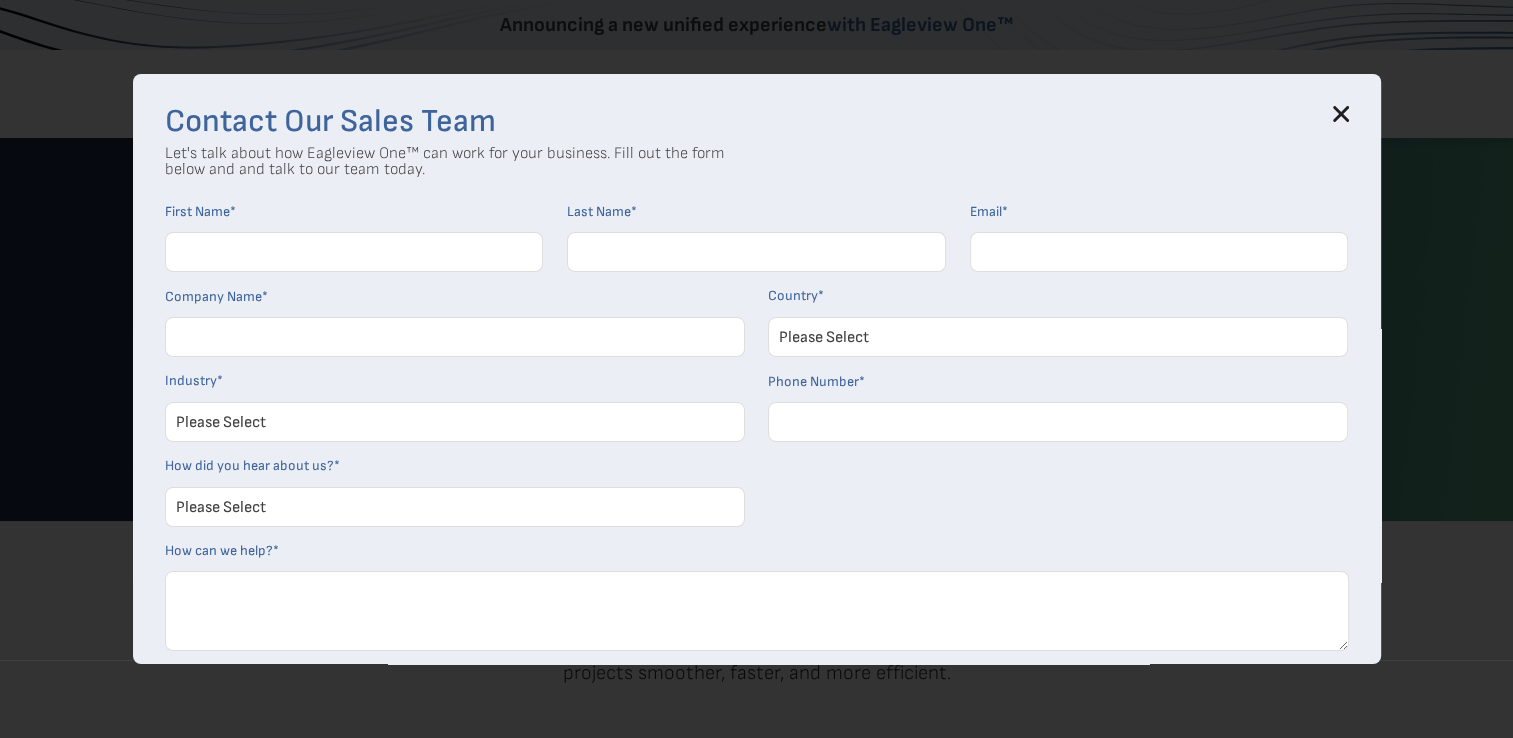 click on "Contact Our Sales Team" at bounding box center (757, 122) 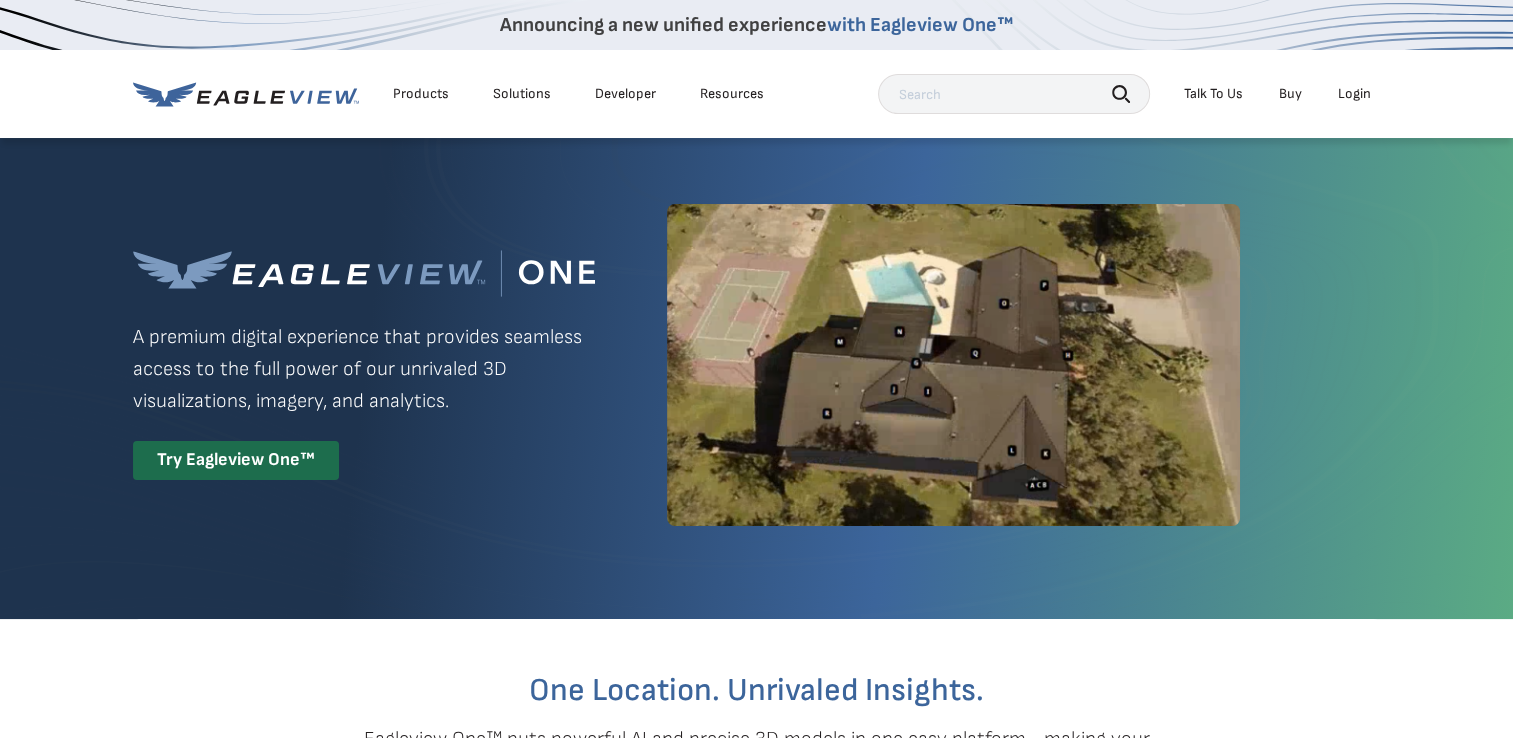 scroll, scrollTop: 0, scrollLeft: 0, axis: both 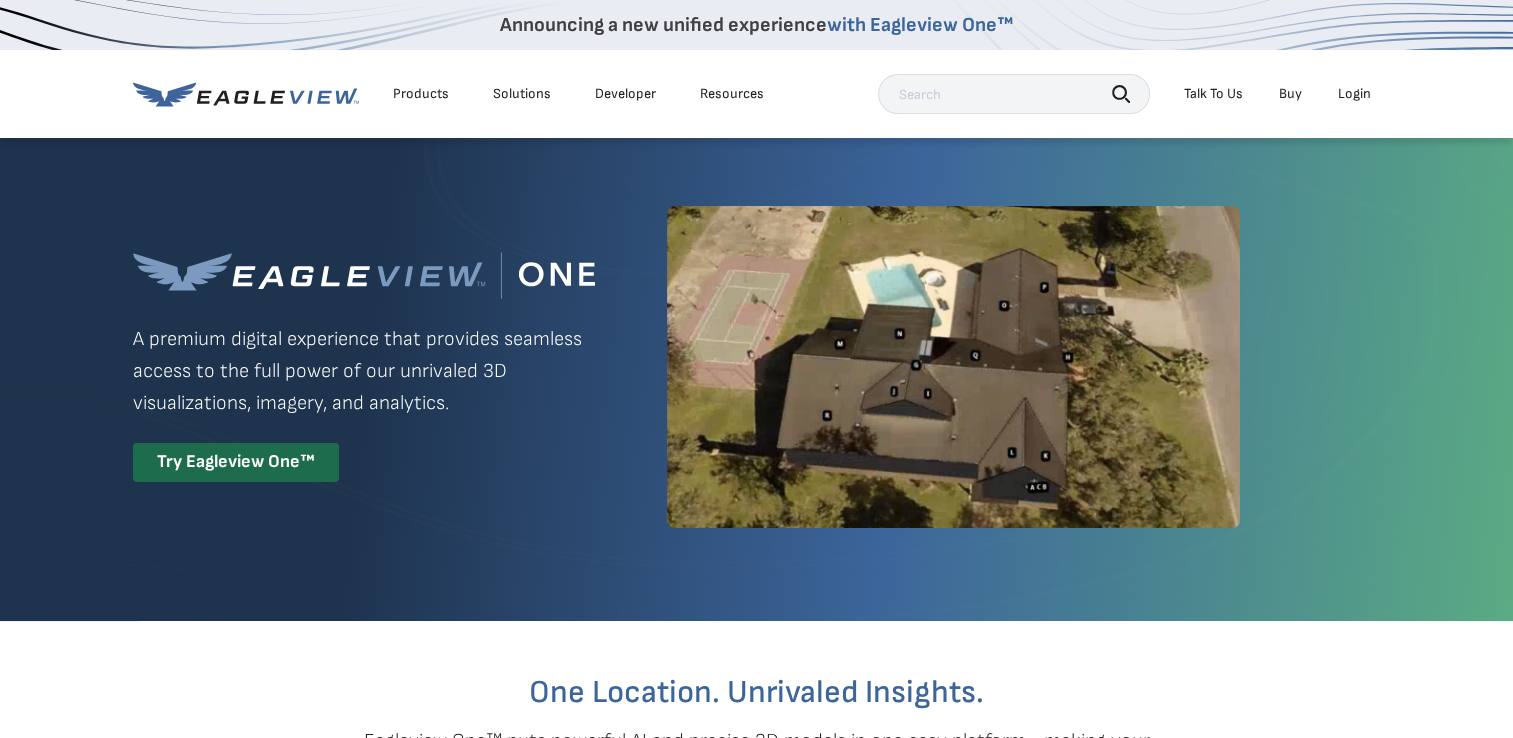 click on "Login" at bounding box center (1354, 94) 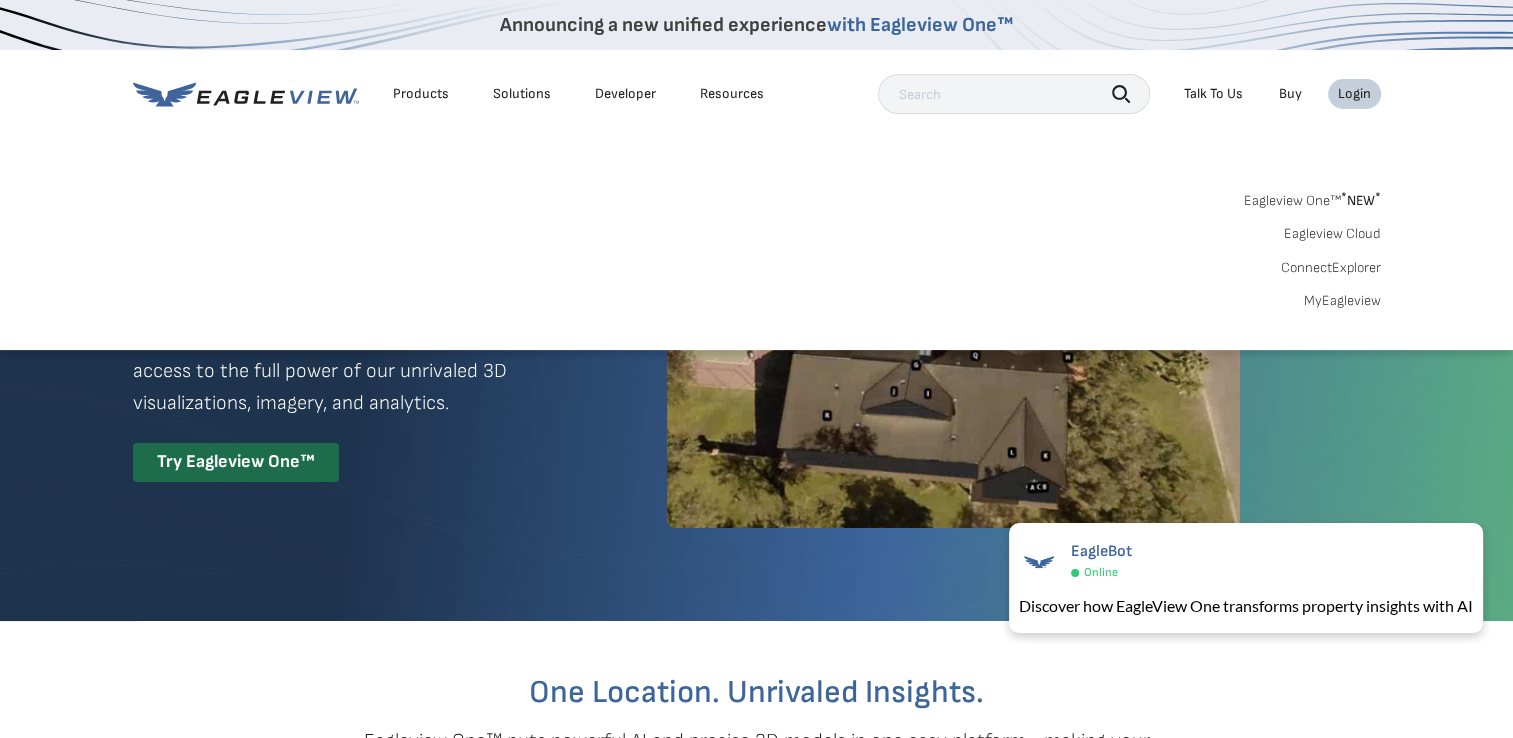 click on "MyEagleview" at bounding box center (1342, 301) 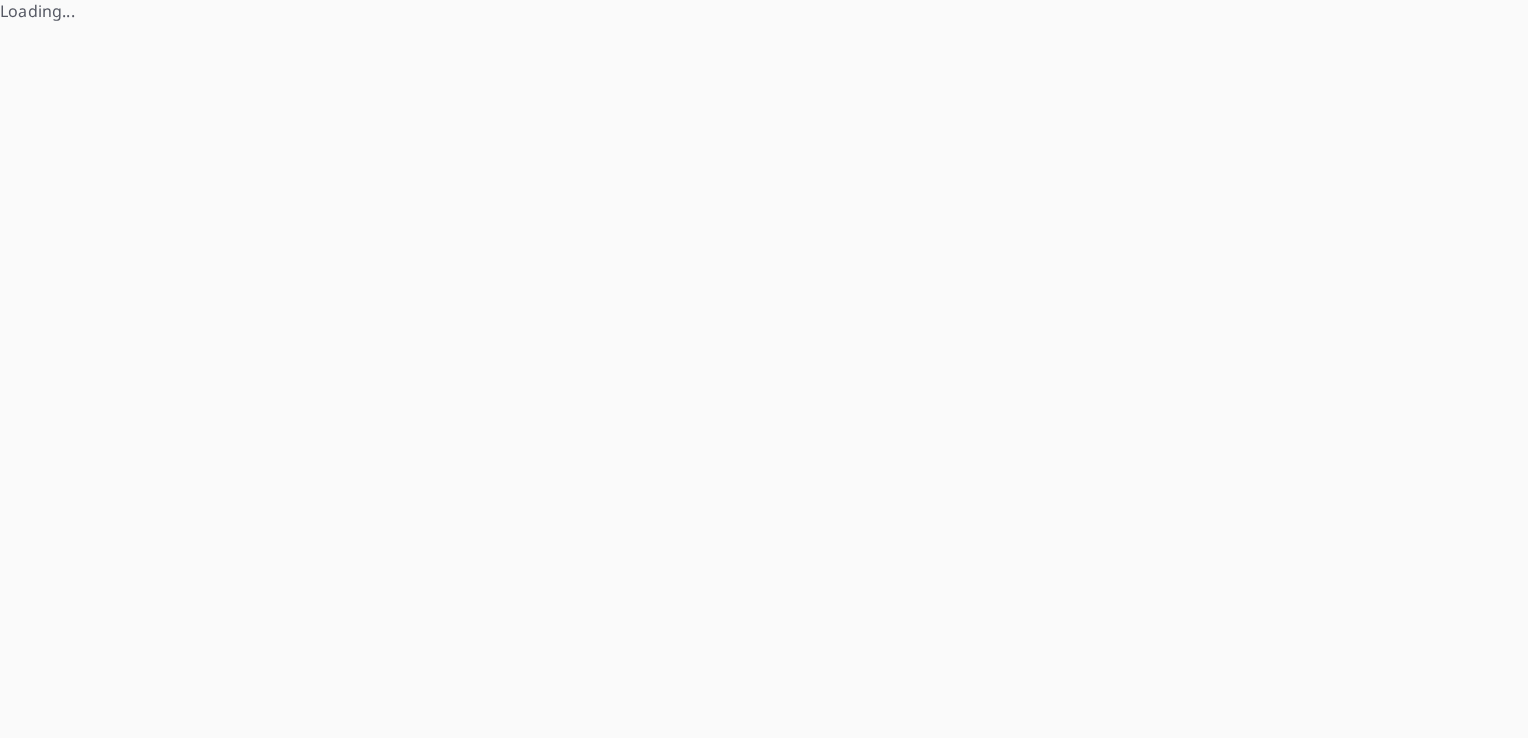 scroll, scrollTop: 0, scrollLeft: 0, axis: both 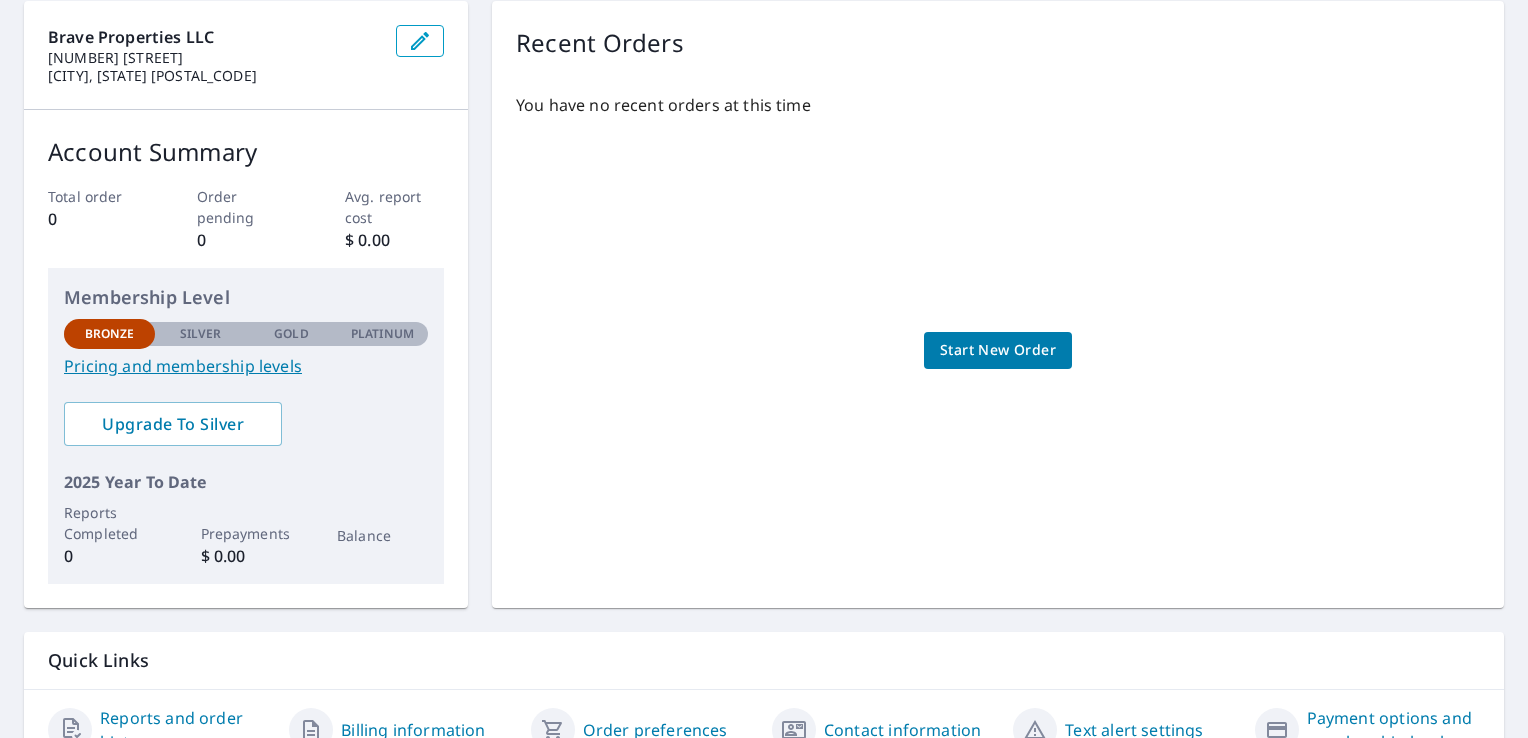 click on "Pricing and membership levels" at bounding box center [246, 366] 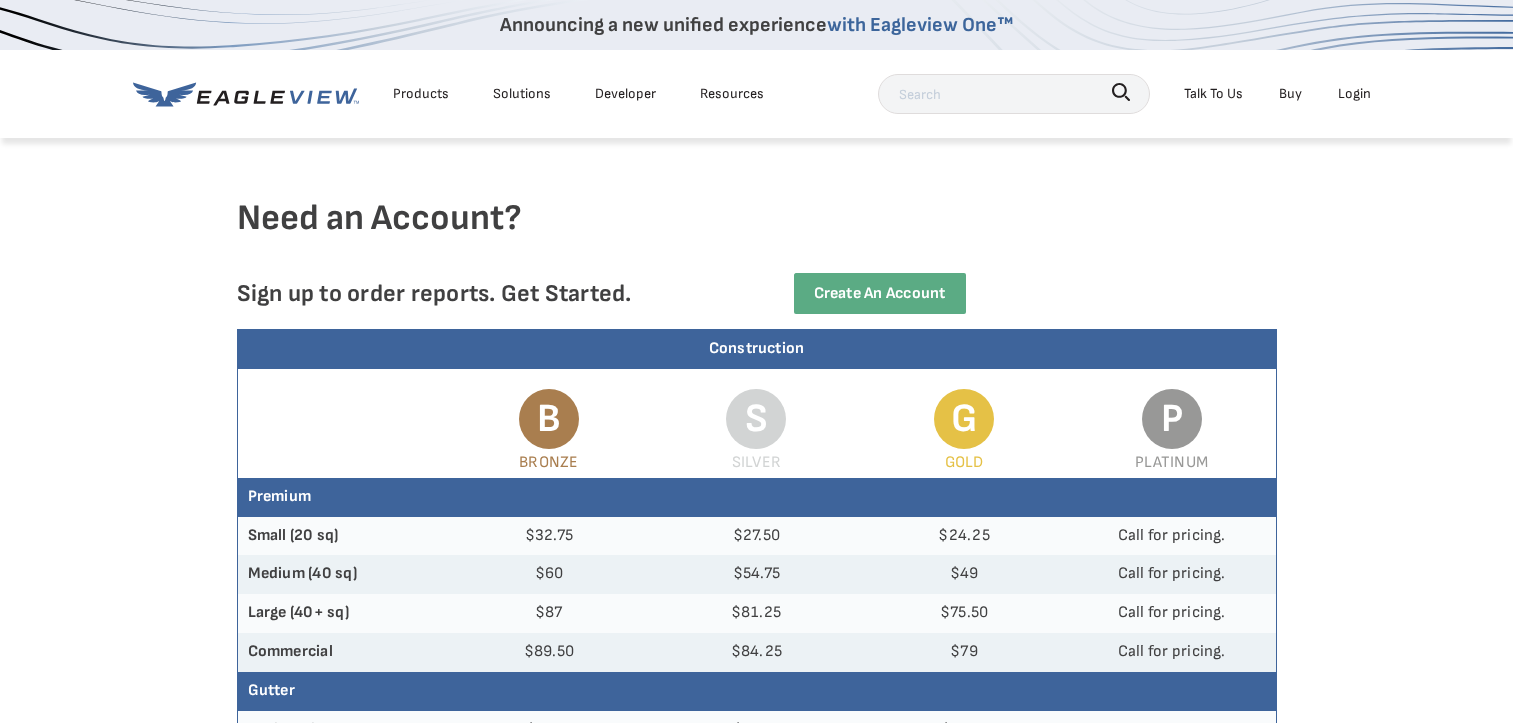 scroll, scrollTop: 0, scrollLeft: 0, axis: both 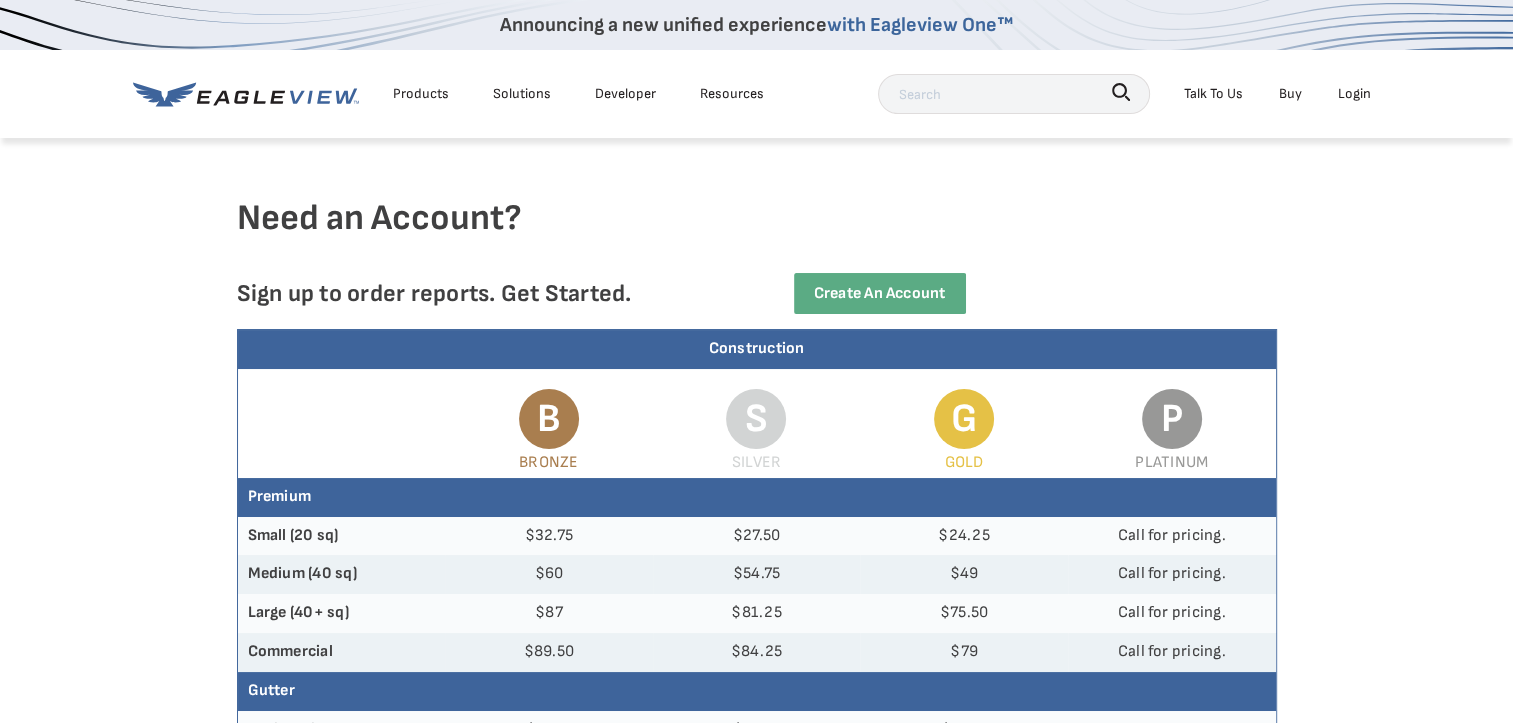 click on "Products" at bounding box center (421, 93) 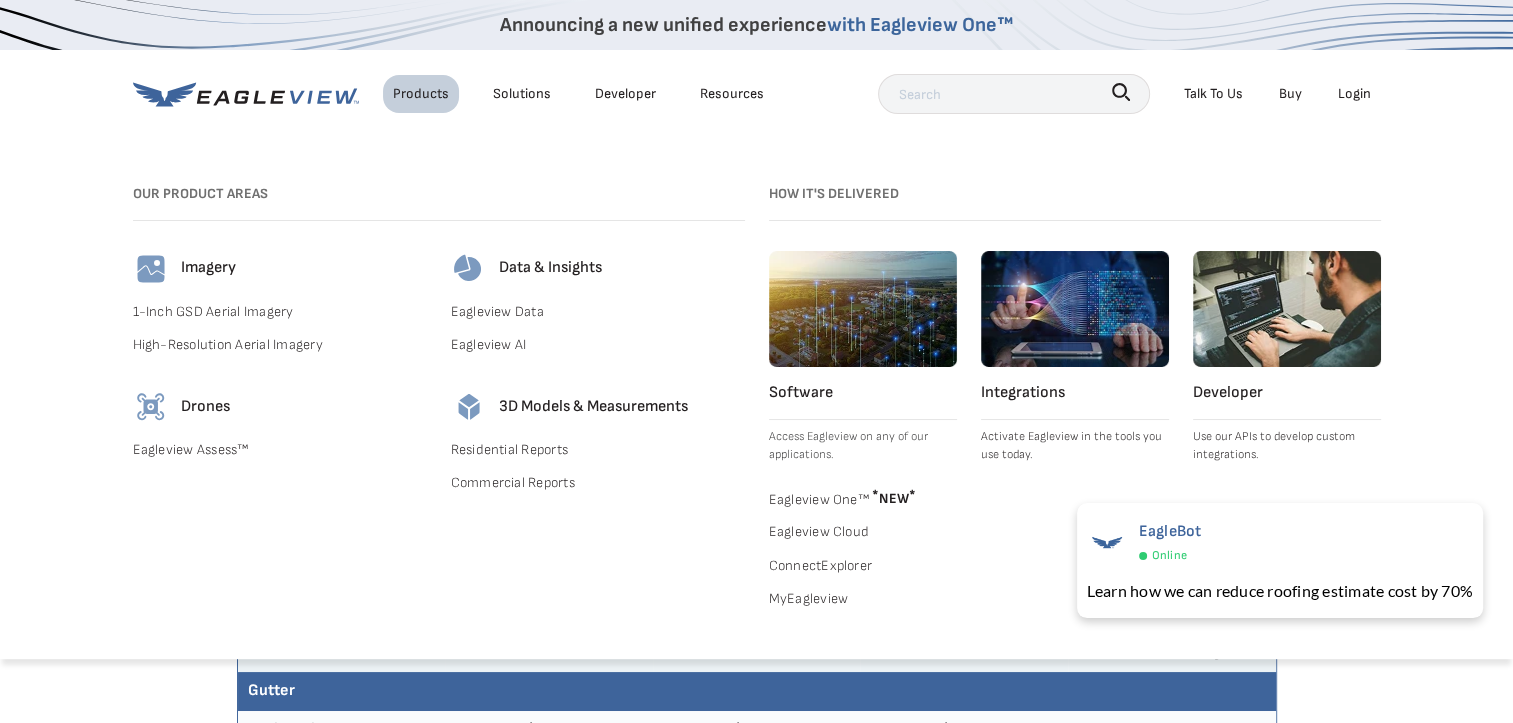 click at bounding box center [151, 269] 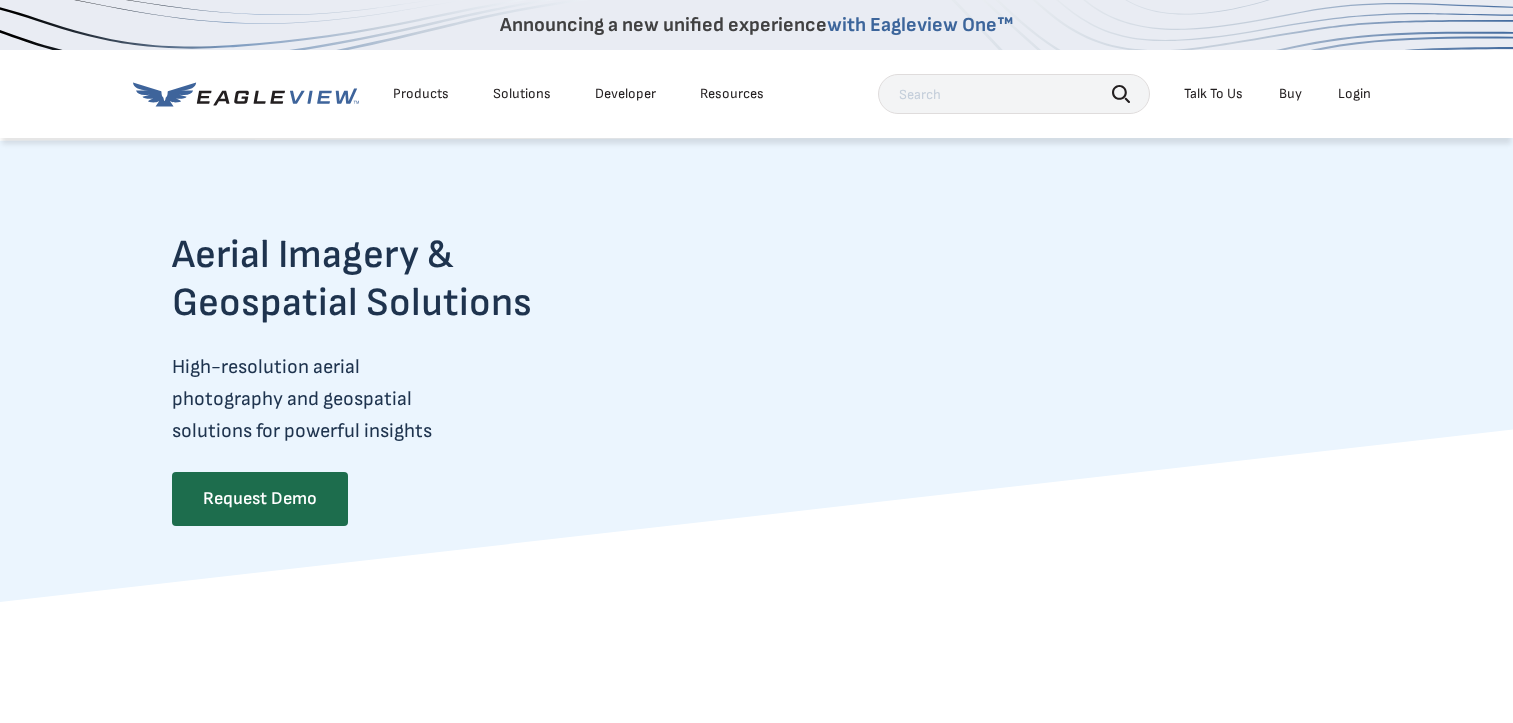 scroll, scrollTop: 0, scrollLeft: 0, axis: both 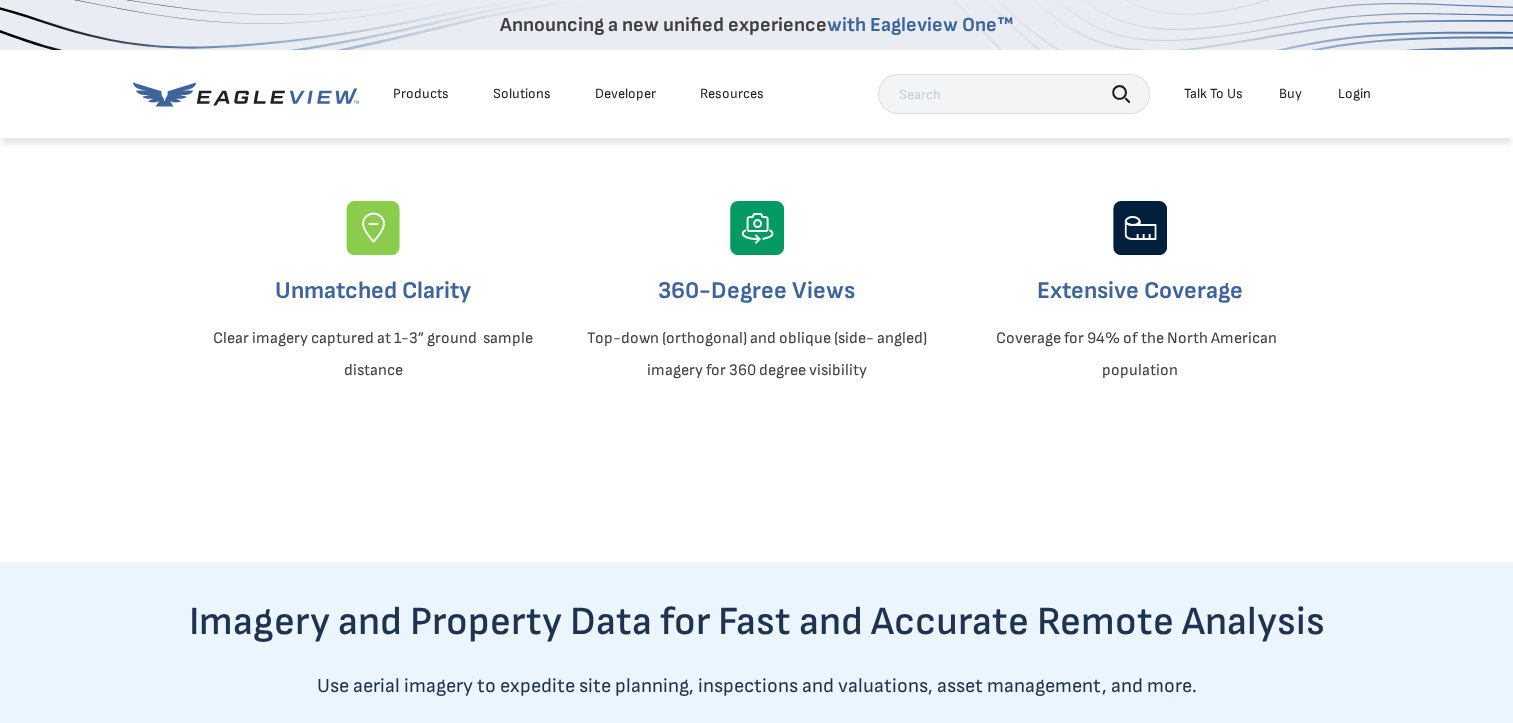 click at bounding box center (757, 228) 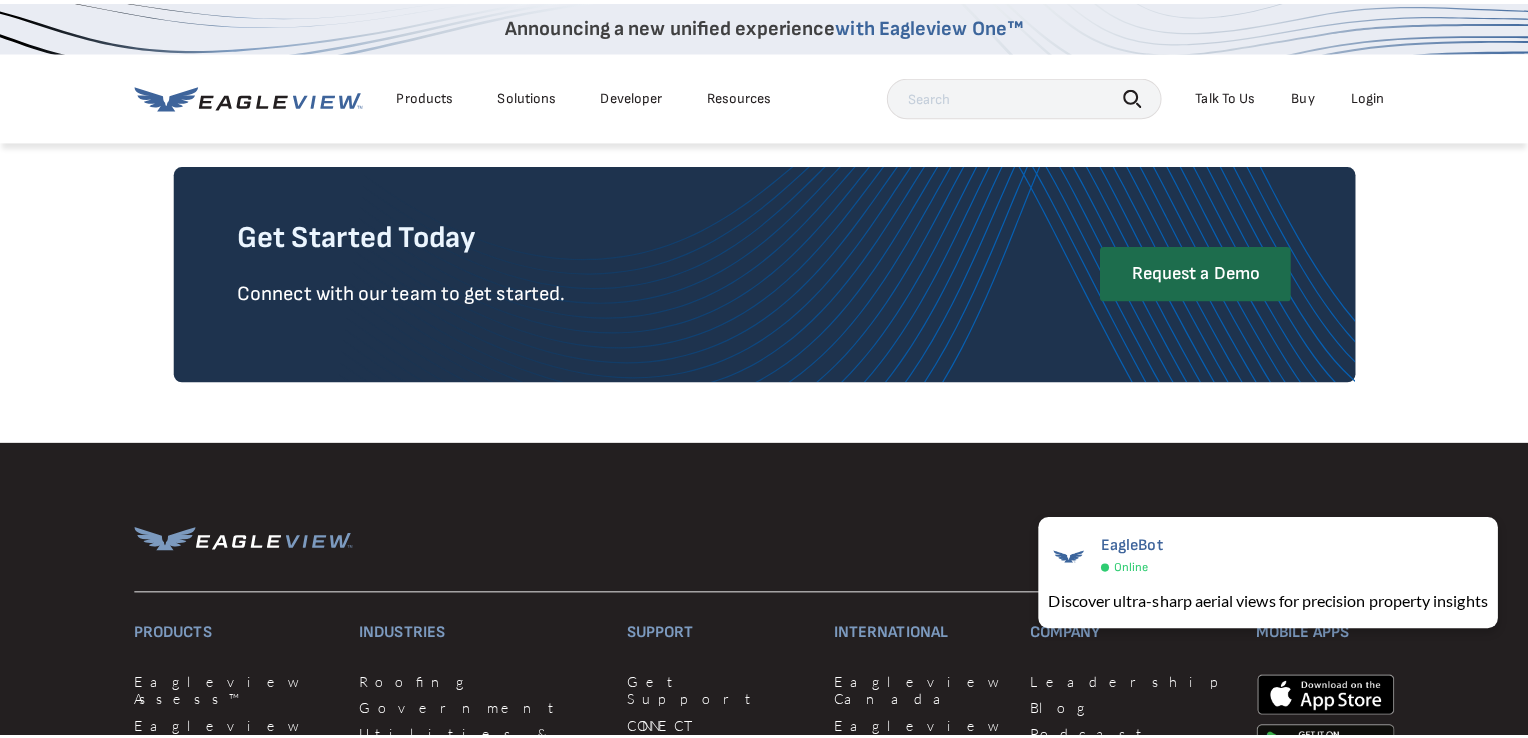 scroll, scrollTop: 4900, scrollLeft: 0, axis: vertical 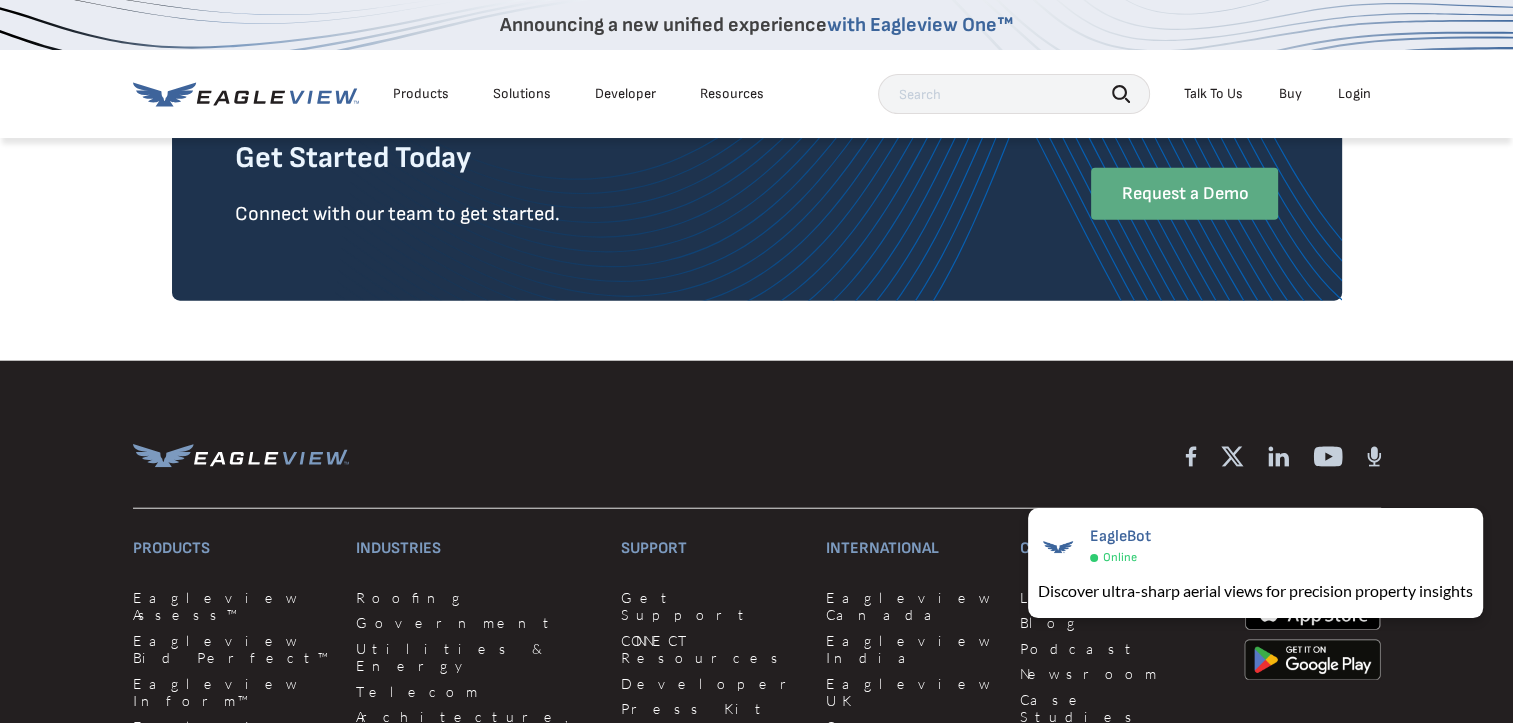 click on "Request a Demo" at bounding box center (1184, 194) 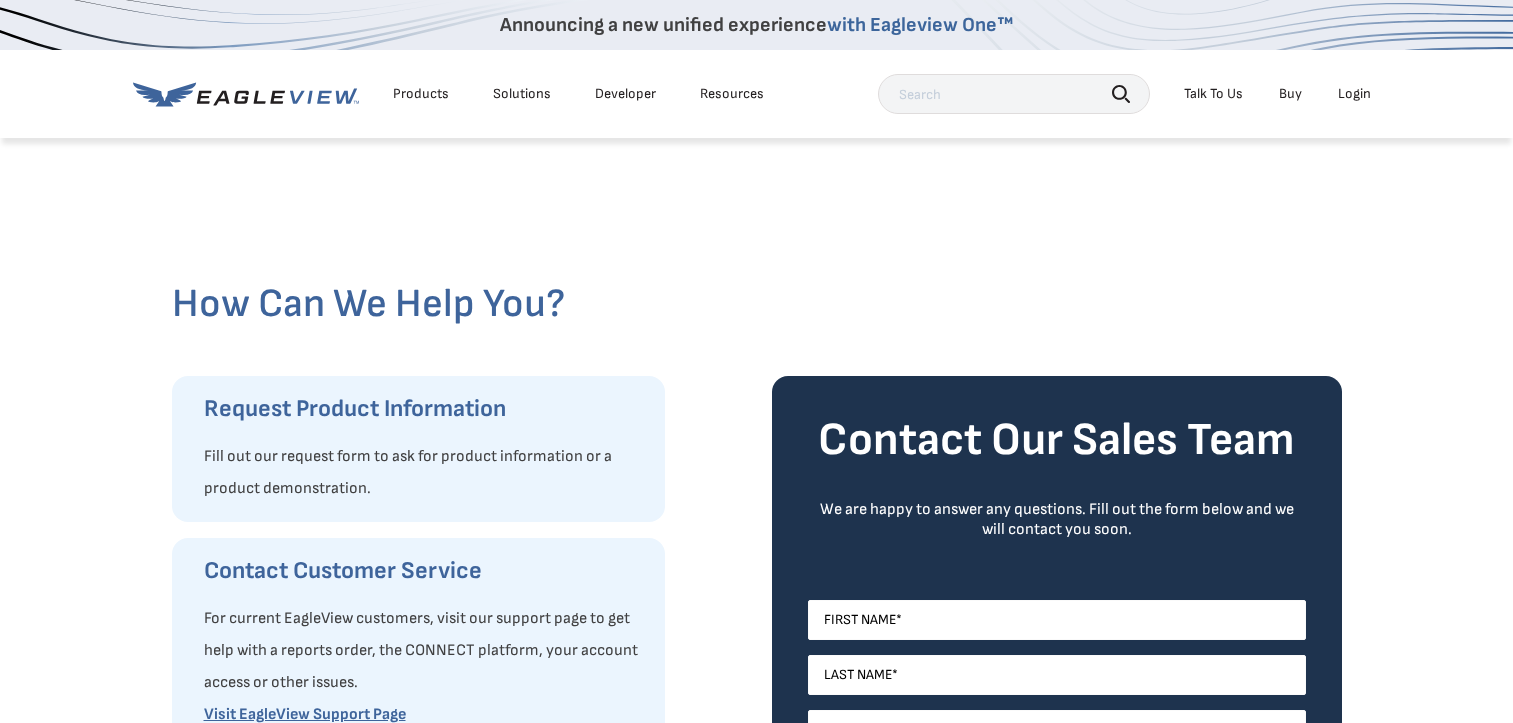 scroll, scrollTop: 0, scrollLeft: 0, axis: both 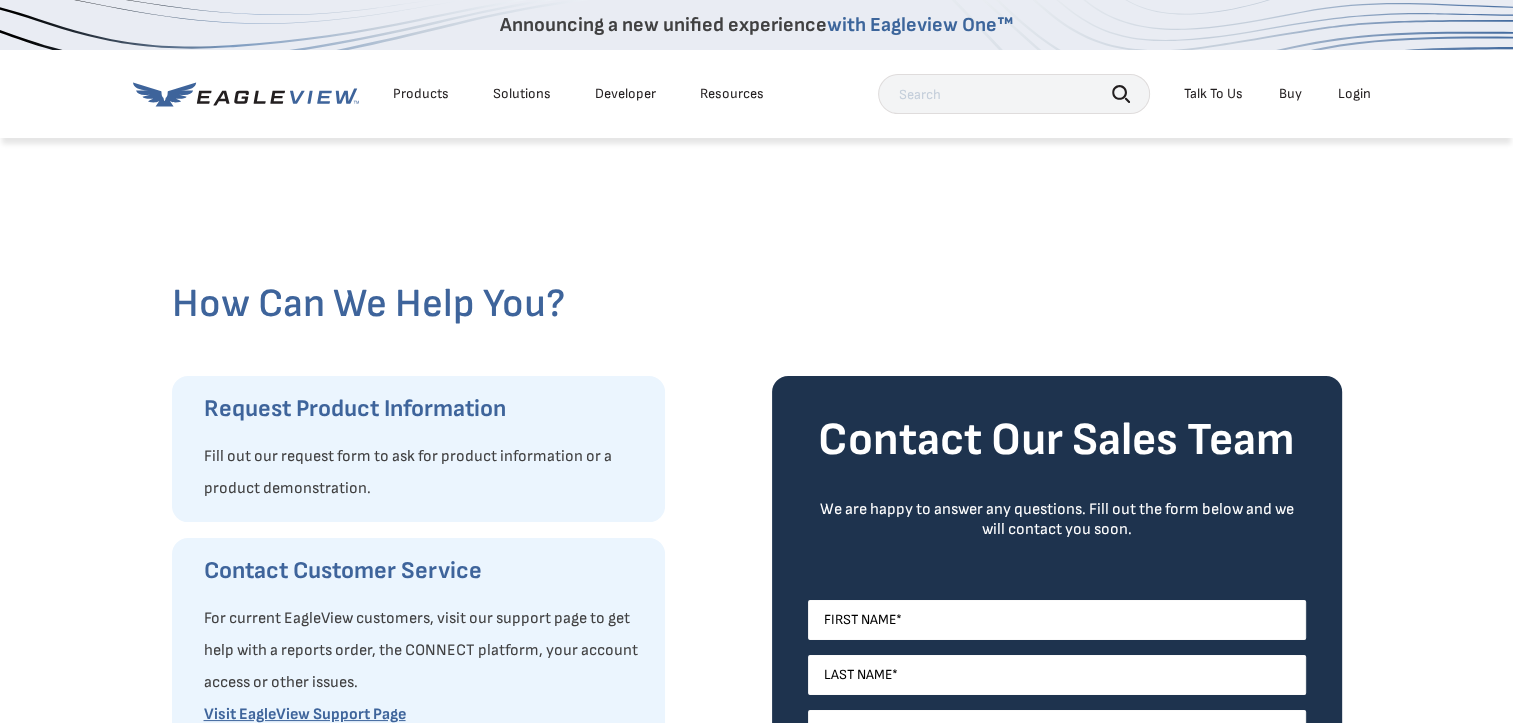 click on "Solutions" at bounding box center [522, 94] 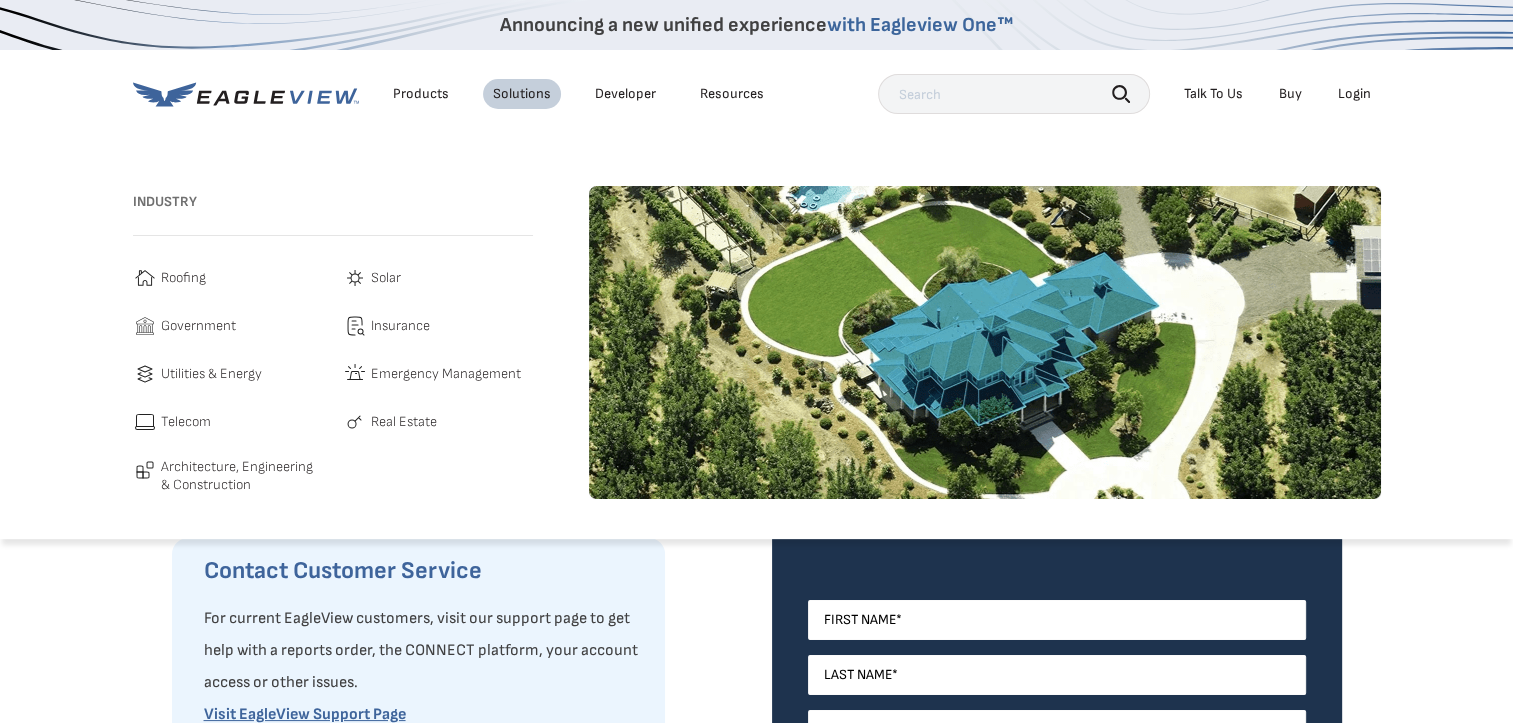 click on "Roofing" at bounding box center [183, 278] 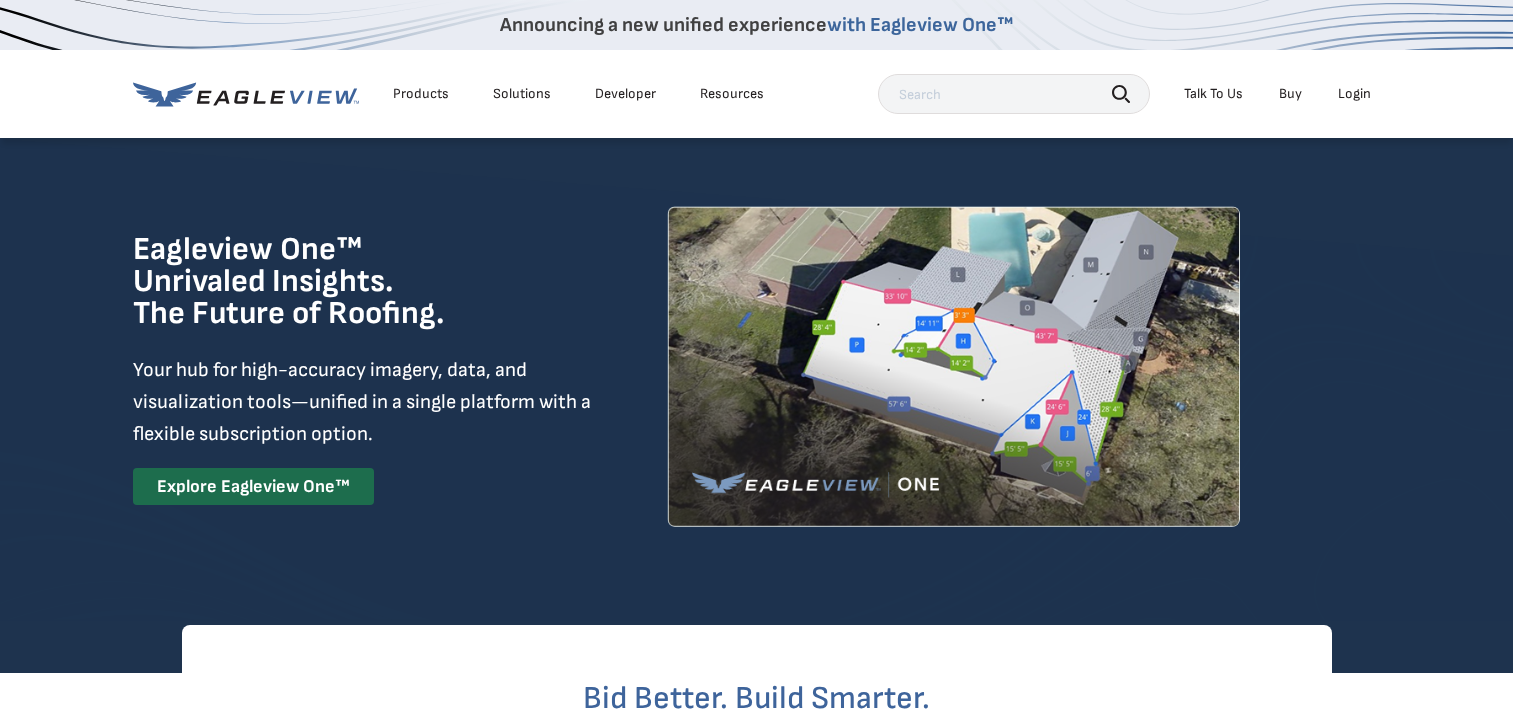 scroll, scrollTop: 0, scrollLeft: 0, axis: both 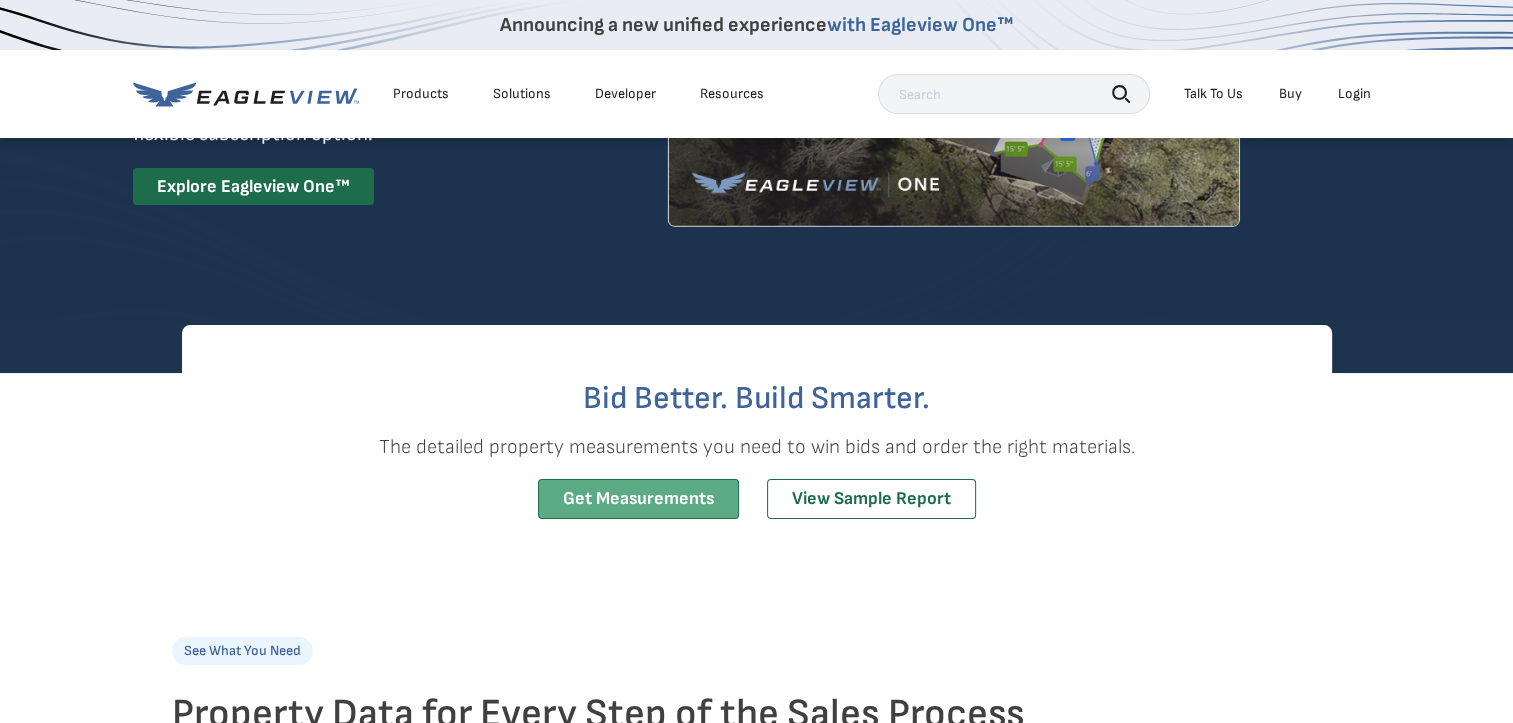 click on "Get Measurements" at bounding box center [638, 499] 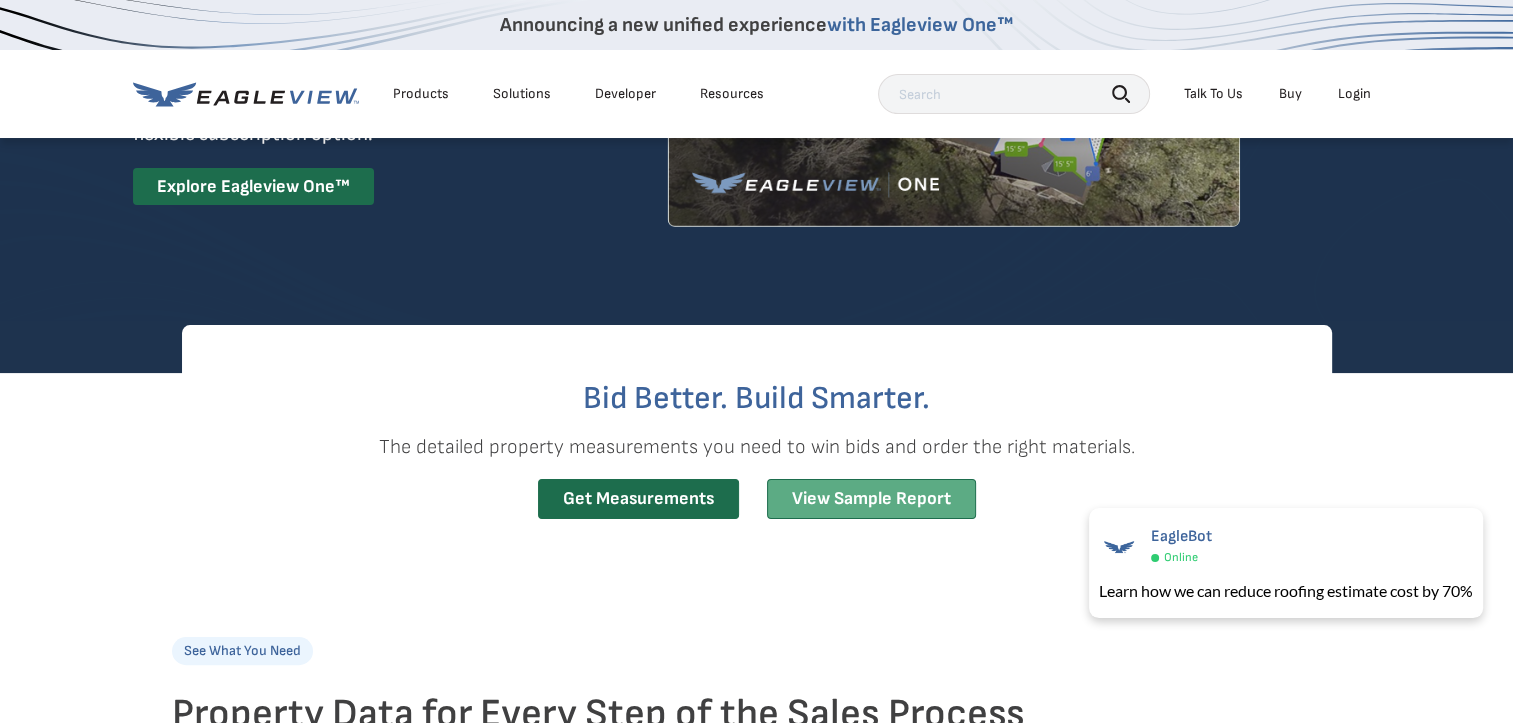 click on "View Sample Report" at bounding box center (871, 499) 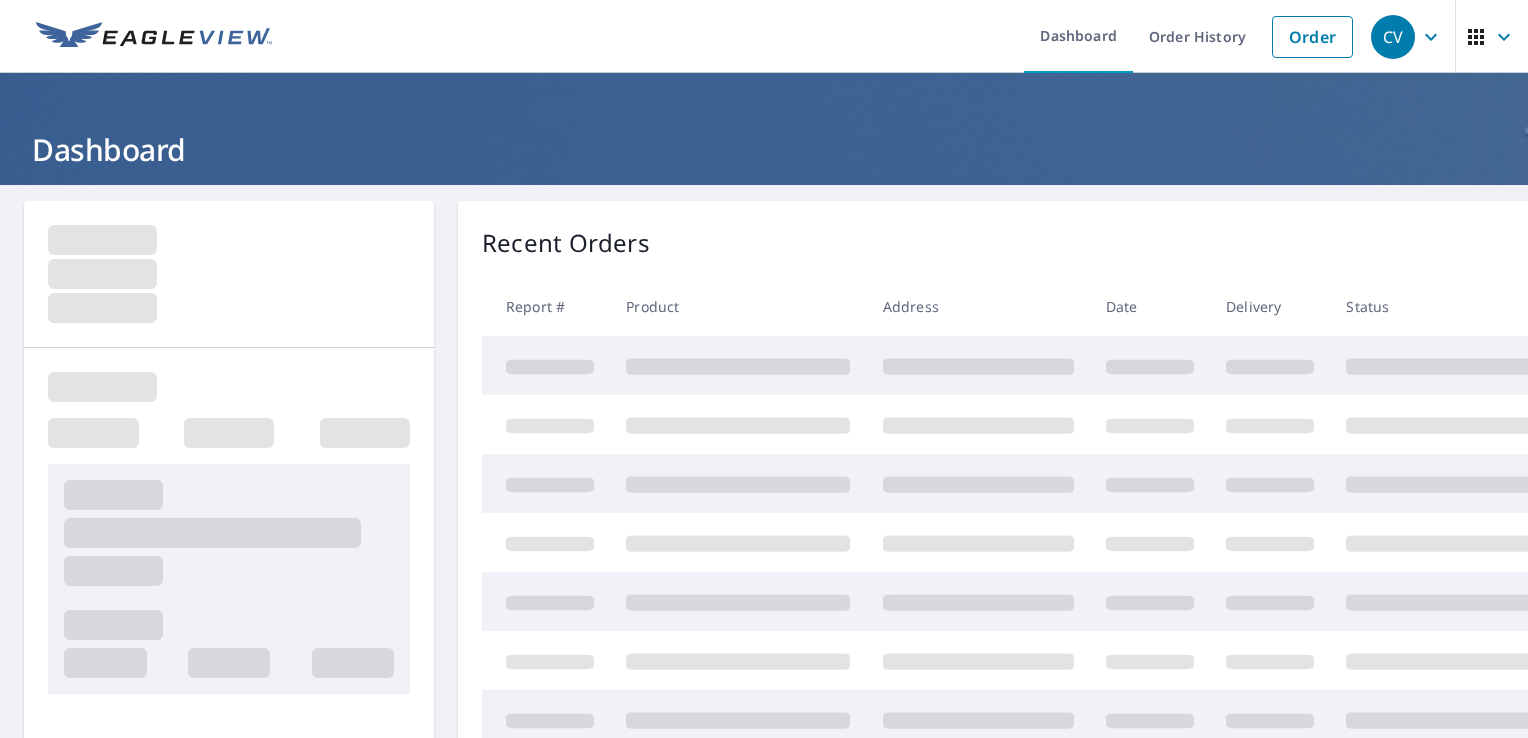 scroll, scrollTop: 0, scrollLeft: 0, axis: both 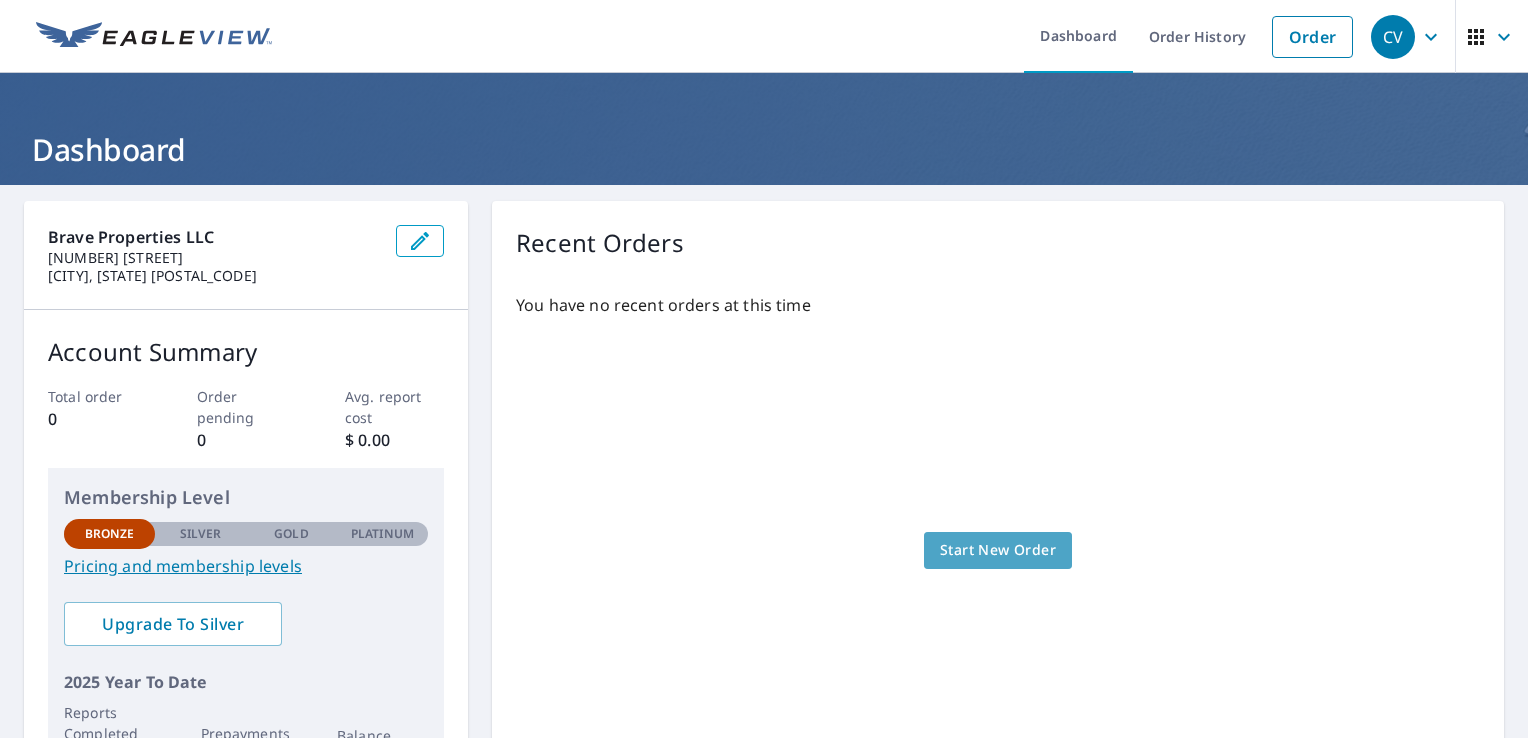 click on "Start New Order" at bounding box center (998, 550) 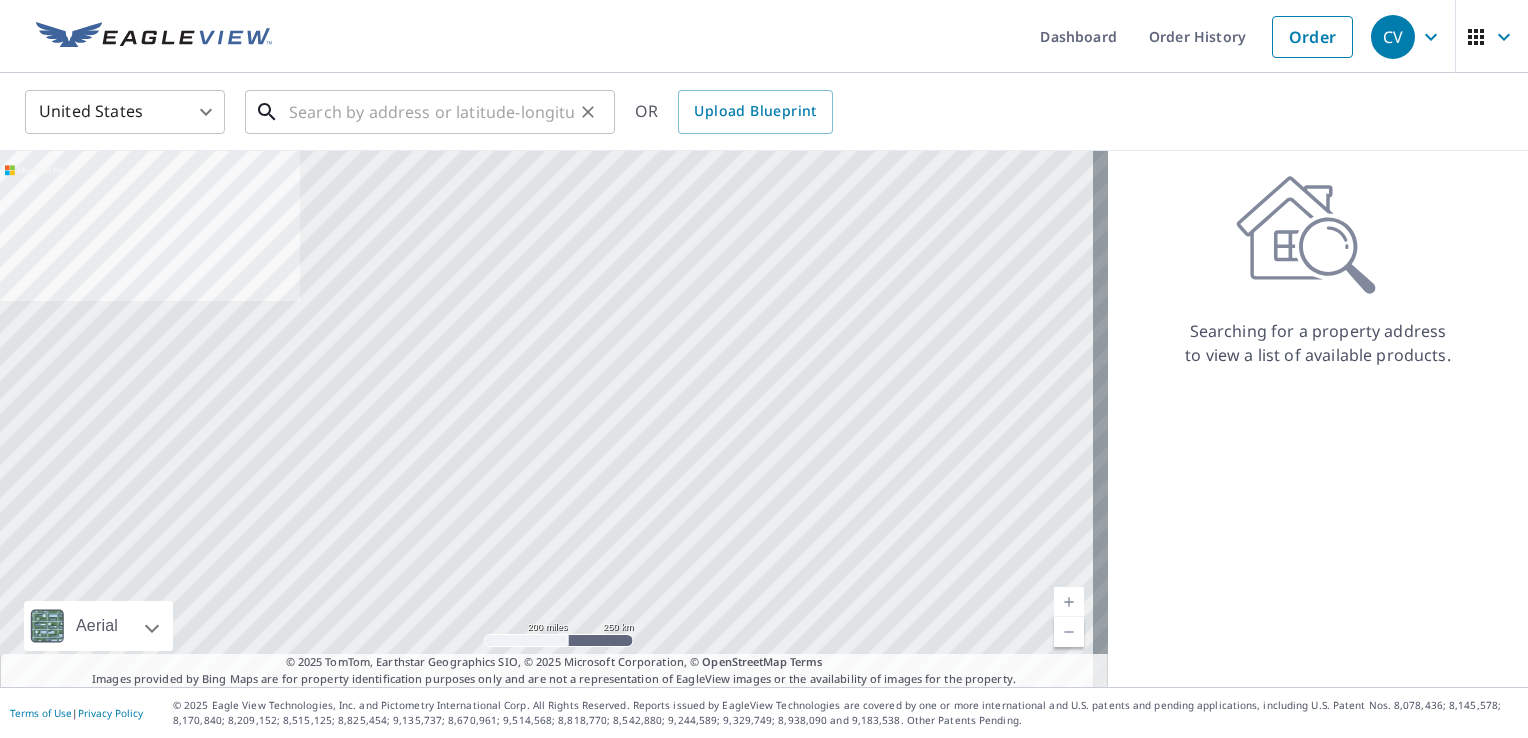 click at bounding box center (431, 112) 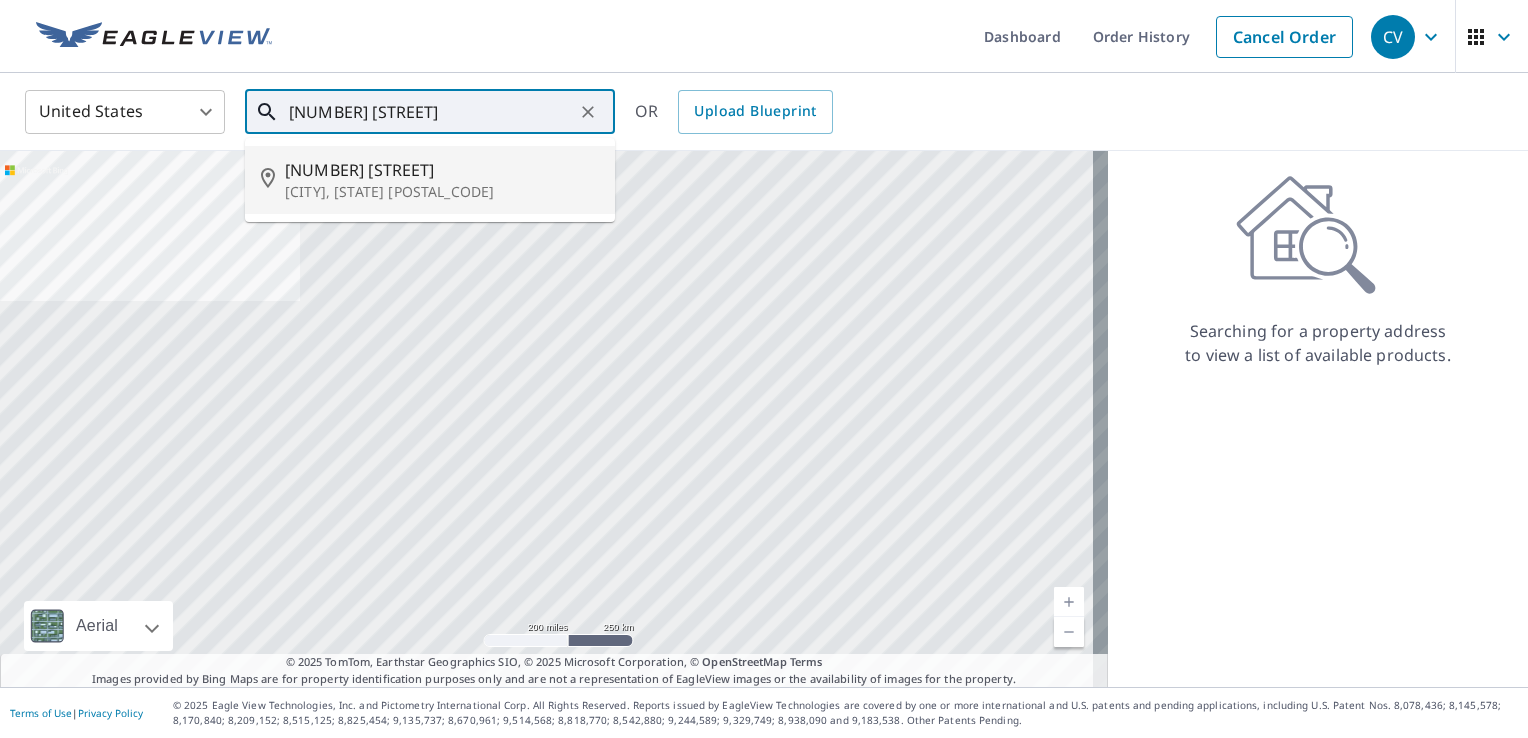 click on "Scranton, PA 18504" at bounding box center [442, 192] 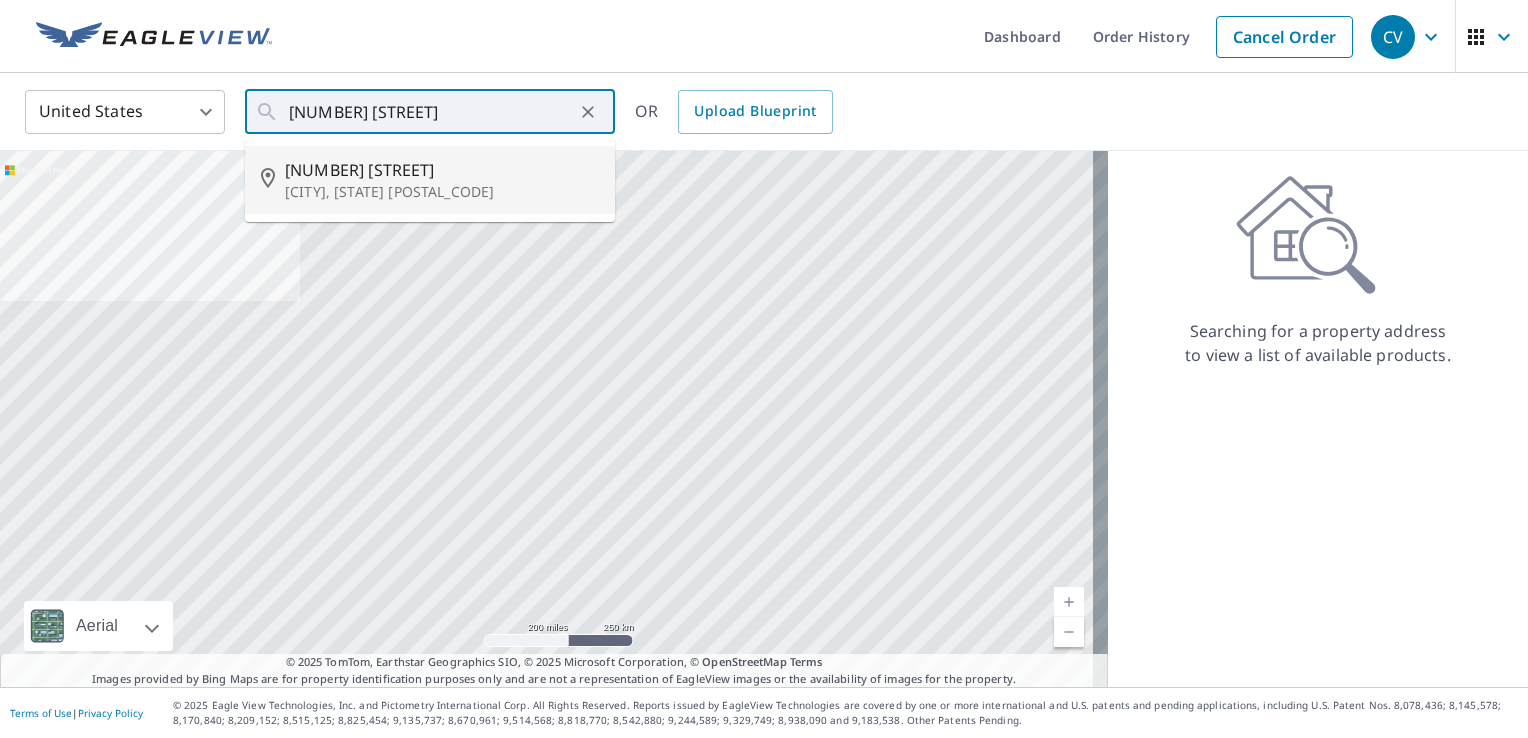 type on "215 Saint Francis Cabrini Ave Scranton, PA 18504" 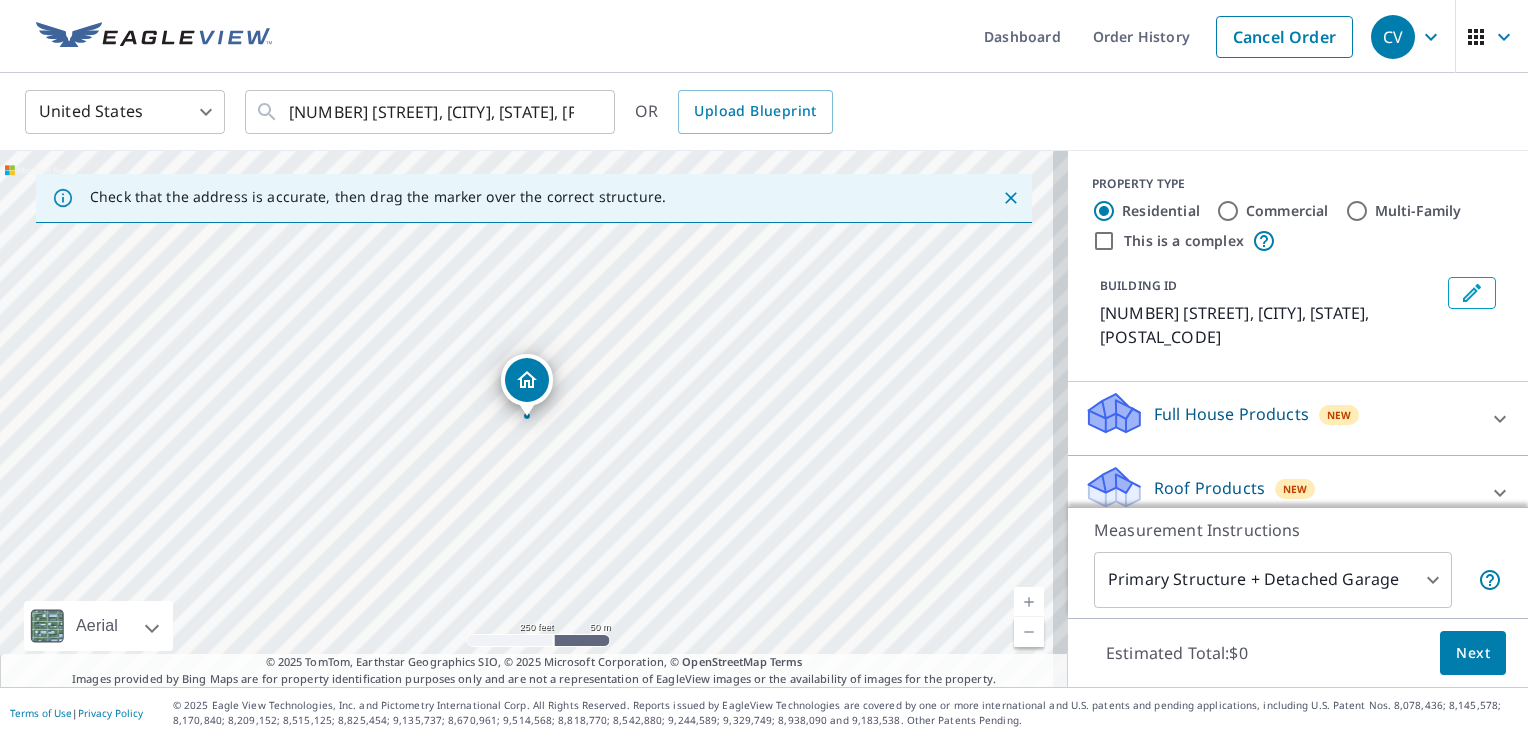 click on "Roof Products" at bounding box center (1209, 488) 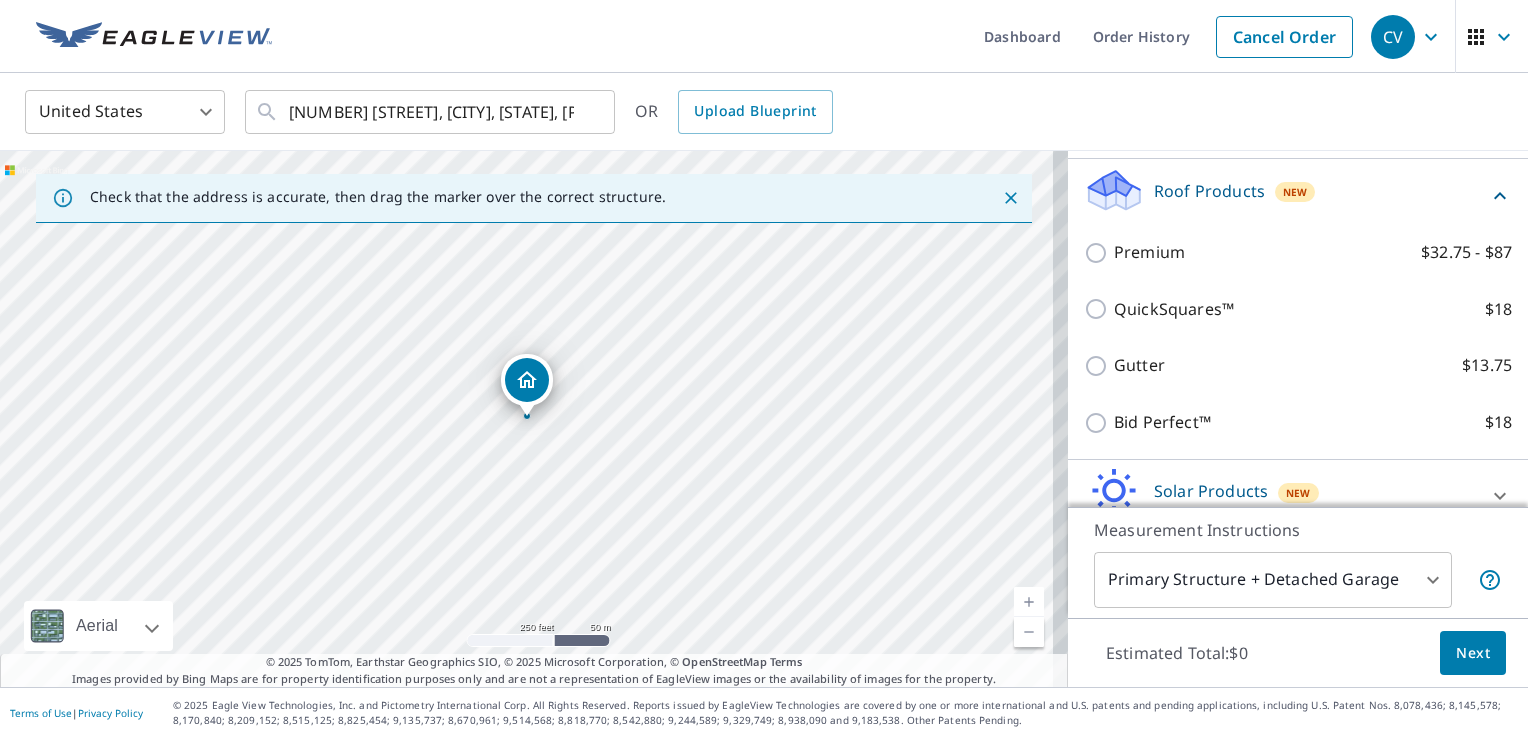 scroll, scrollTop: 300, scrollLeft: 0, axis: vertical 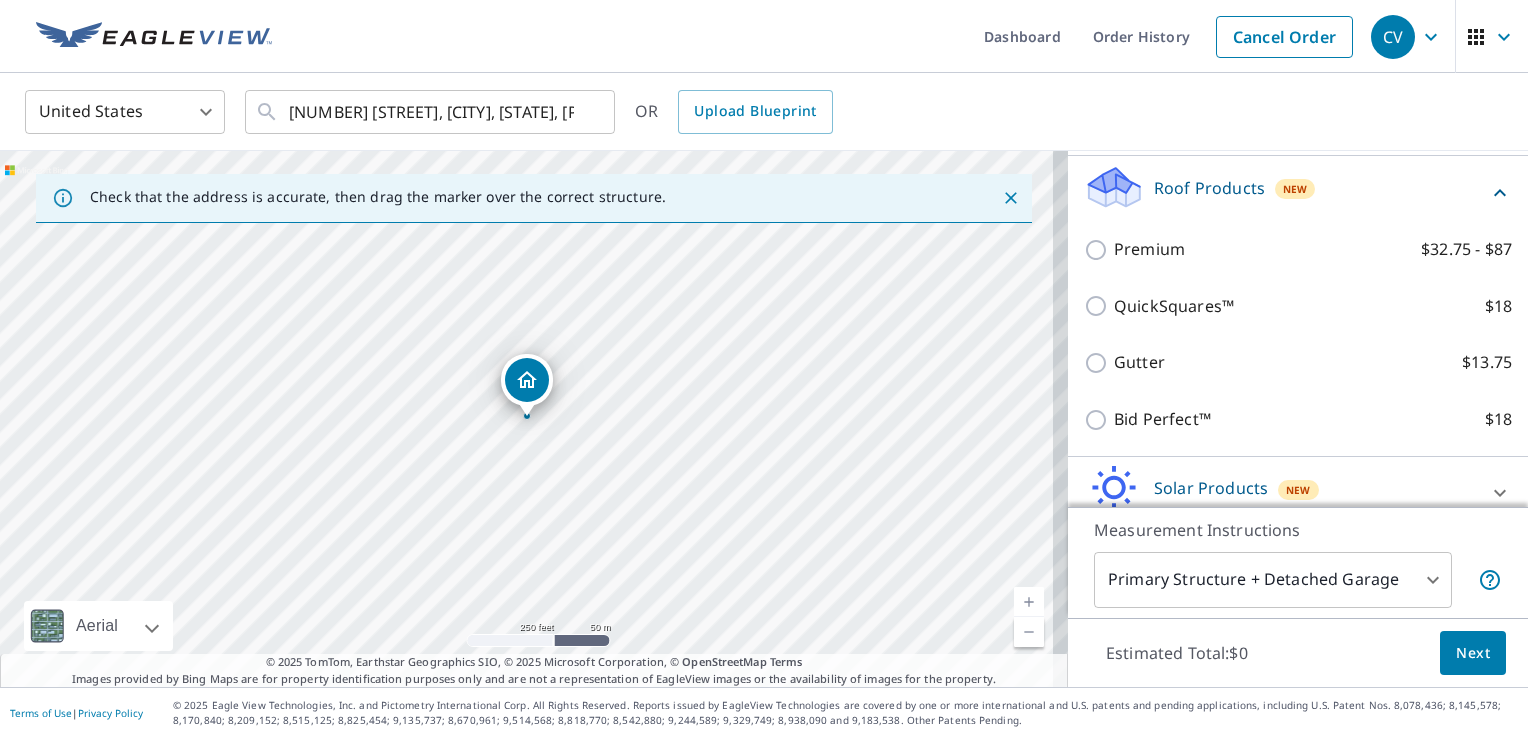 click on "CV CV
Dashboard Order History Cancel Order CV United States US ​ 215 Saint Francis Cabrini Ave Scranton, PA 18504 ​ OR Upload Blueprint Check that the address is accurate, then drag the marker over the correct structure. 215 Saint Francis Cabrini Ave Scranton, PA 18504 Aerial Road A standard road map Aerial A detailed look from above Labels Labels 250 feet 50 m © 2025 TomTom, © Vexcel Imaging, © 2025 Microsoft Corporation,  © OpenStreetMap Terms © 2025 TomTom, Earthstar Geographics SIO, © 2025 Microsoft Corporation, ©   OpenStreetMap   Terms Images provided by Bing Maps are for property identification purposes only and are not a representation of EagleView images or the availability of images for the property. PROPERTY TYPE Residential Commercial Multi-Family This is a complex BUILDING ID 215 Saint Francis Cabrini Ave, Scranton, PA, 18504 Full House Products New Full House™ $105 Roof Products New Premium $32.75 - $87 QuickSquares™ $18 Gutter $13.75 Bid Perfect™ $18 Solar Products New 1" at bounding box center [764, 369] 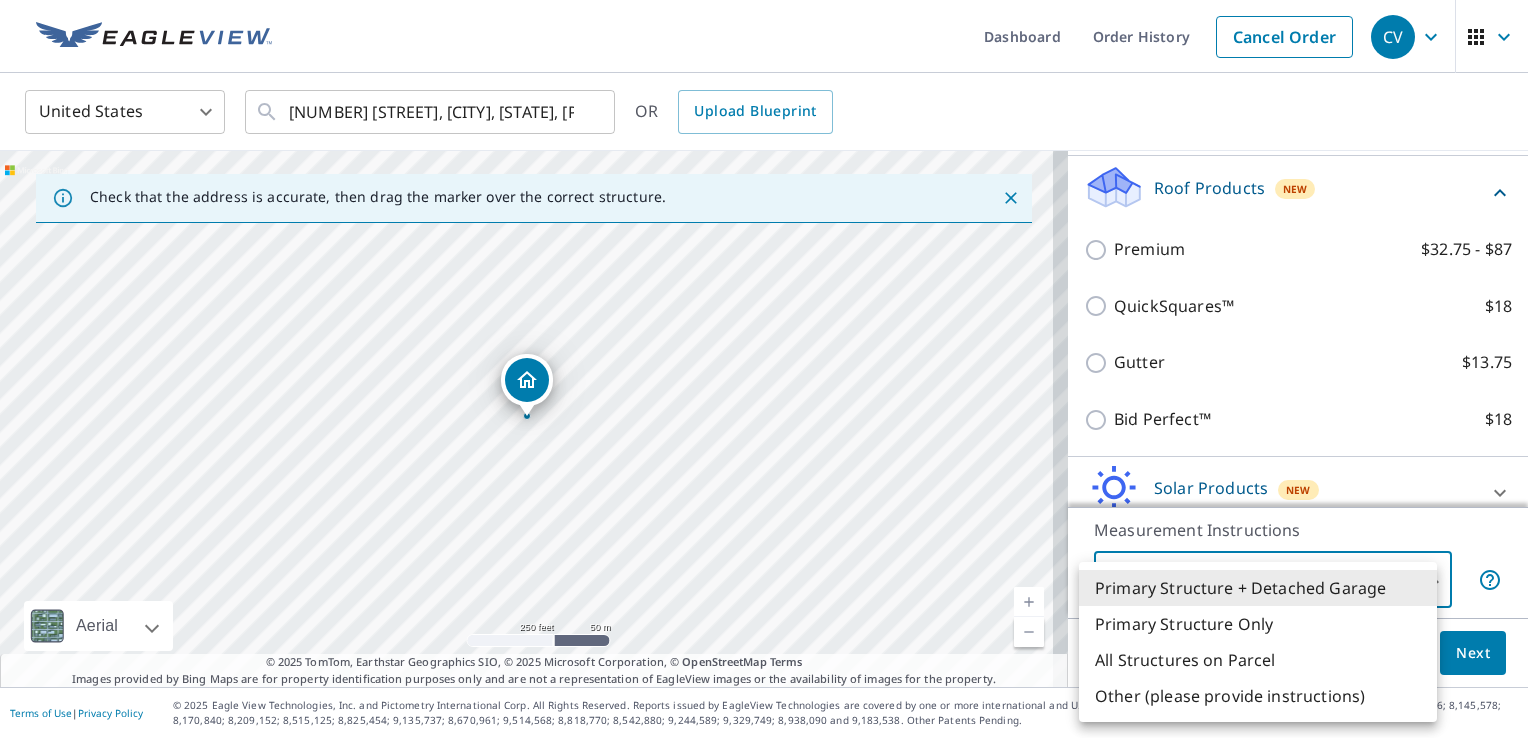 click on "Primary Structure Only" at bounding box center (1258, 624) 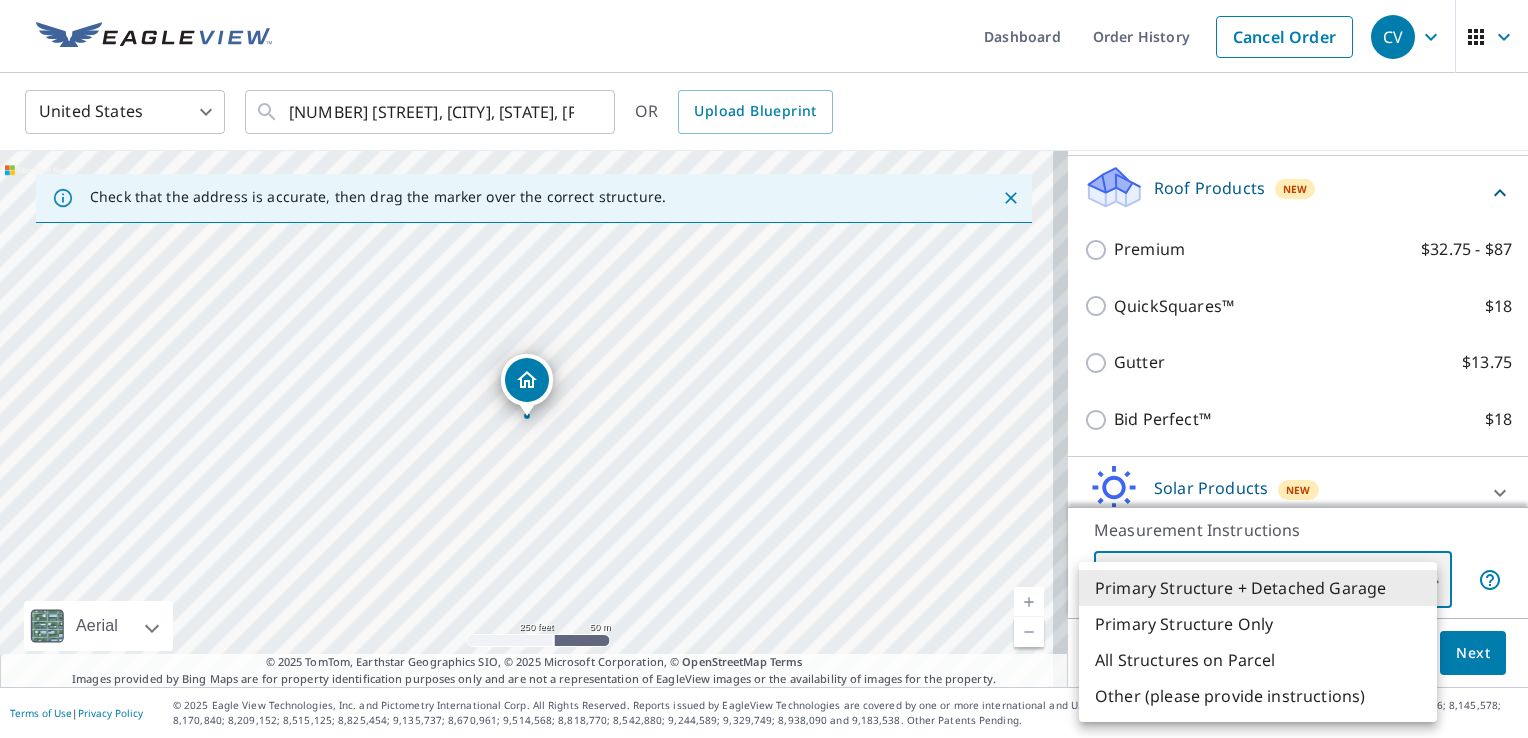 type on "2" 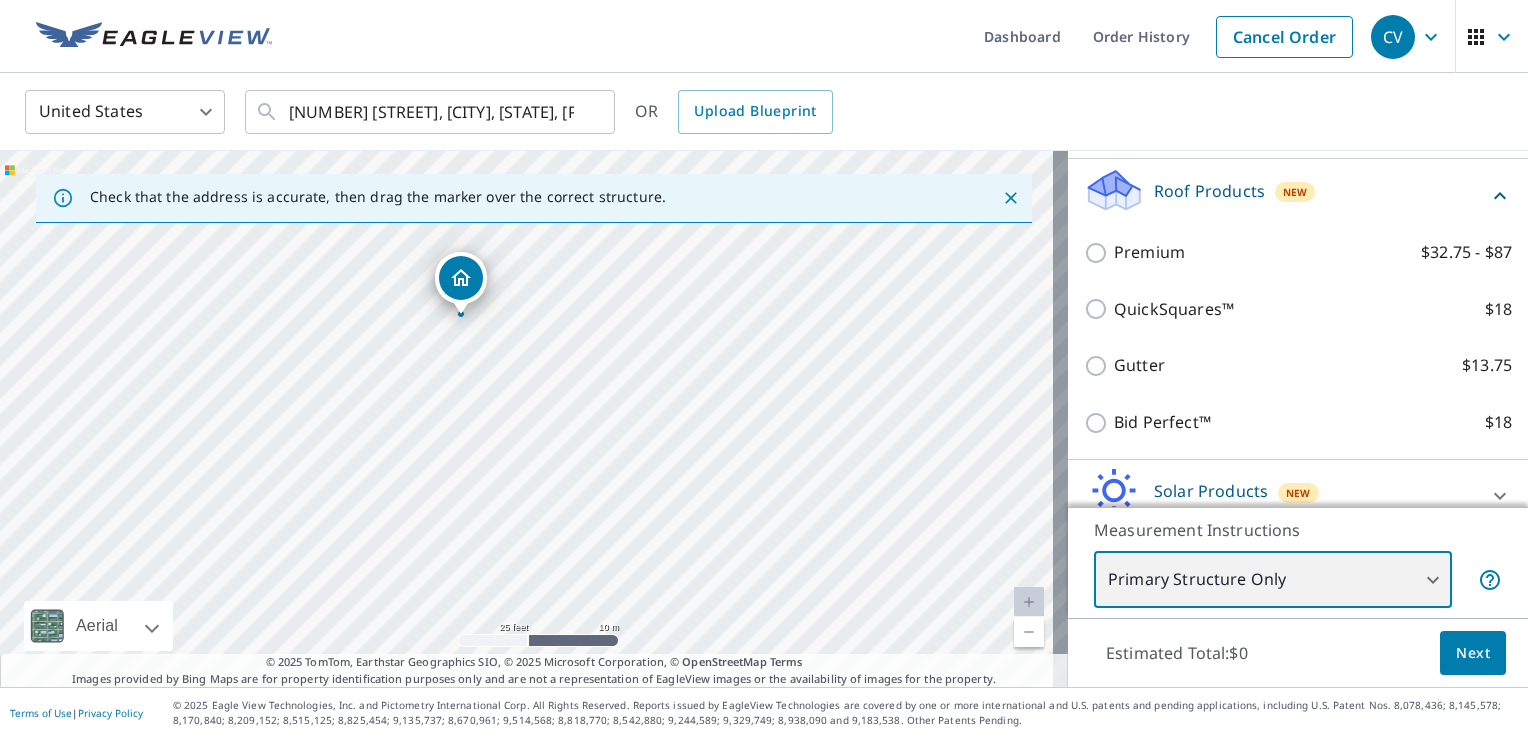 scroll, scrollTop: 296, scrollLeft: 0, axis: vertical 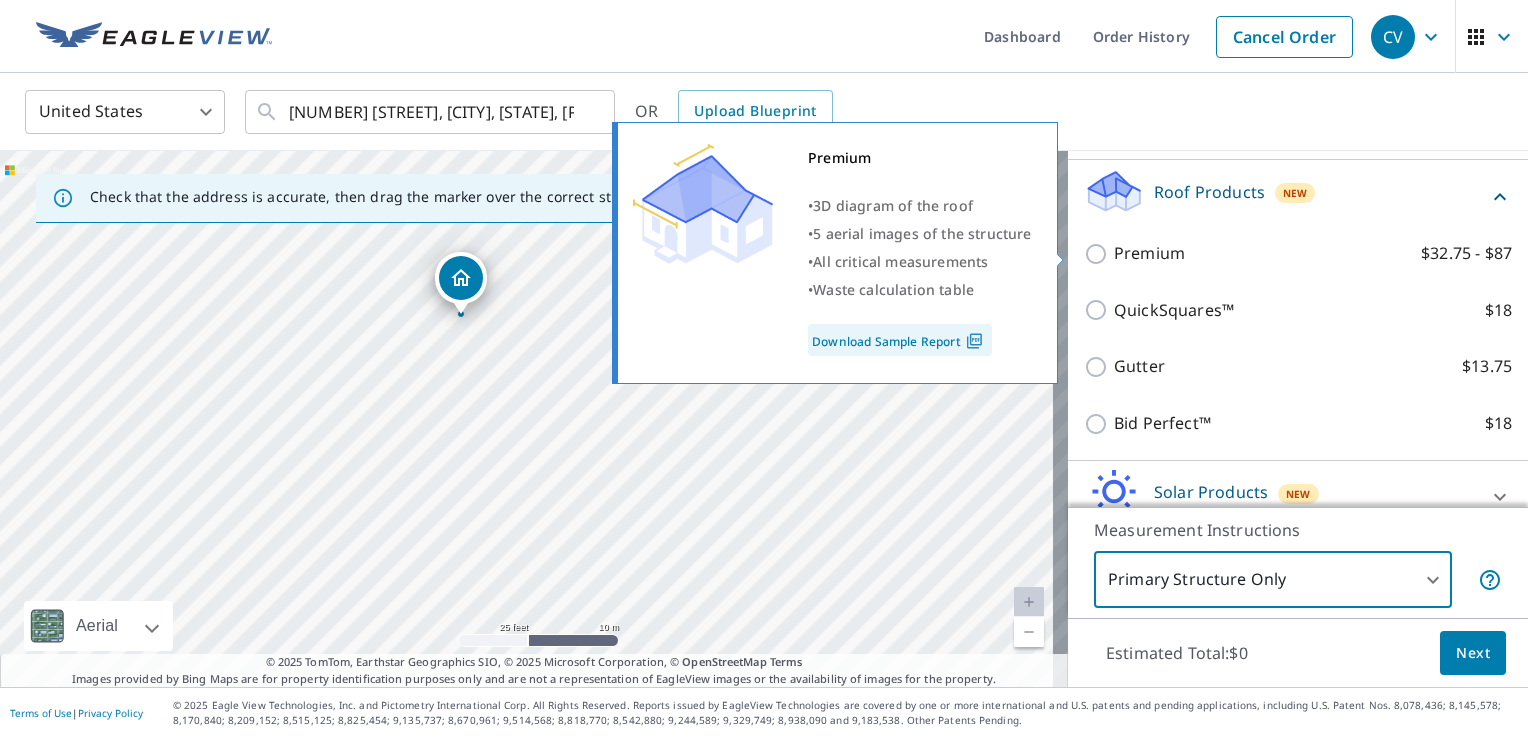 click on "Premium $32.75 - $87" at bounding box center [1099, 254] 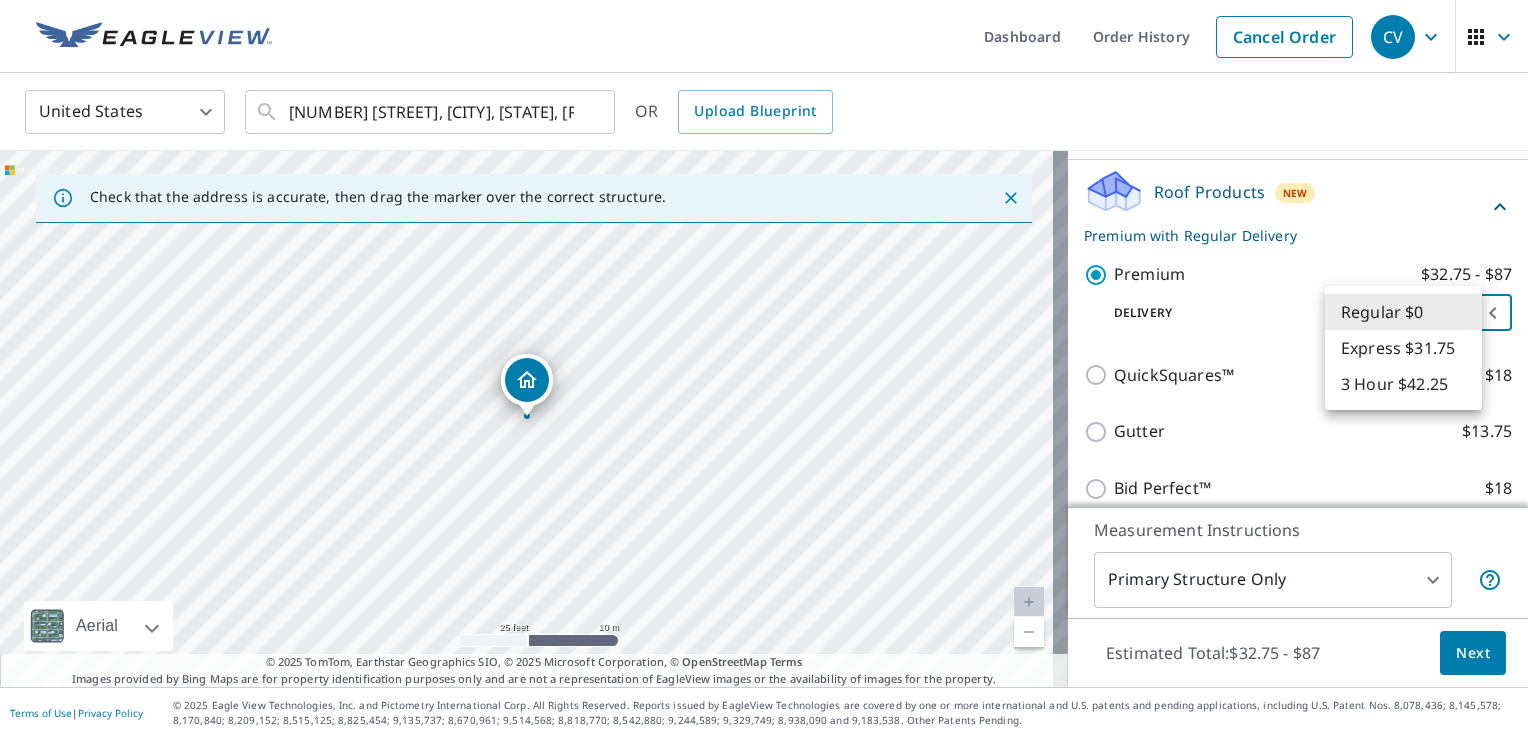 click on "CV CV
Dashboard Order History Cancel Order CV United States US ​ 215 Saint Francis Cabrini Ave Scranton, PA 18504 ​ OR Upload Blueprint Check that the address is accurate, then drag the marker over the correct structure. 215 Saint Francis Cabrini Ave Scranton, PA 18504 Aerial Road A standard road map Aerial A detailed look from above Labels Labels 25 feet 10 m © 2025 TomTom, © Vexcel Imaging, © 2025 Microsoft Corporation,  © OpenStreetMap Terms © 2025 TomTom, Earthstar Geographics SIO, © 2025 Microsoft Corporation, ©   OpenStreetMap   Terms Images provided by Bing Maps are for property identification purposes only and are not a representation of EagleView images or the availability of images for the property. PROPERTY TYPE Residential Commercial Multi-Family This is a complex BUILDING ID 215 Saint Francis Cabrini Ave, Scranton, PA, 18504 Full House Products New Full House™ $105 Roof Products New Premium with Regular Delivery Premium $32.75 - $87 Delivery Regular $0 8 ​ QuickSquares™ $18" at bounding box center (764, 369) 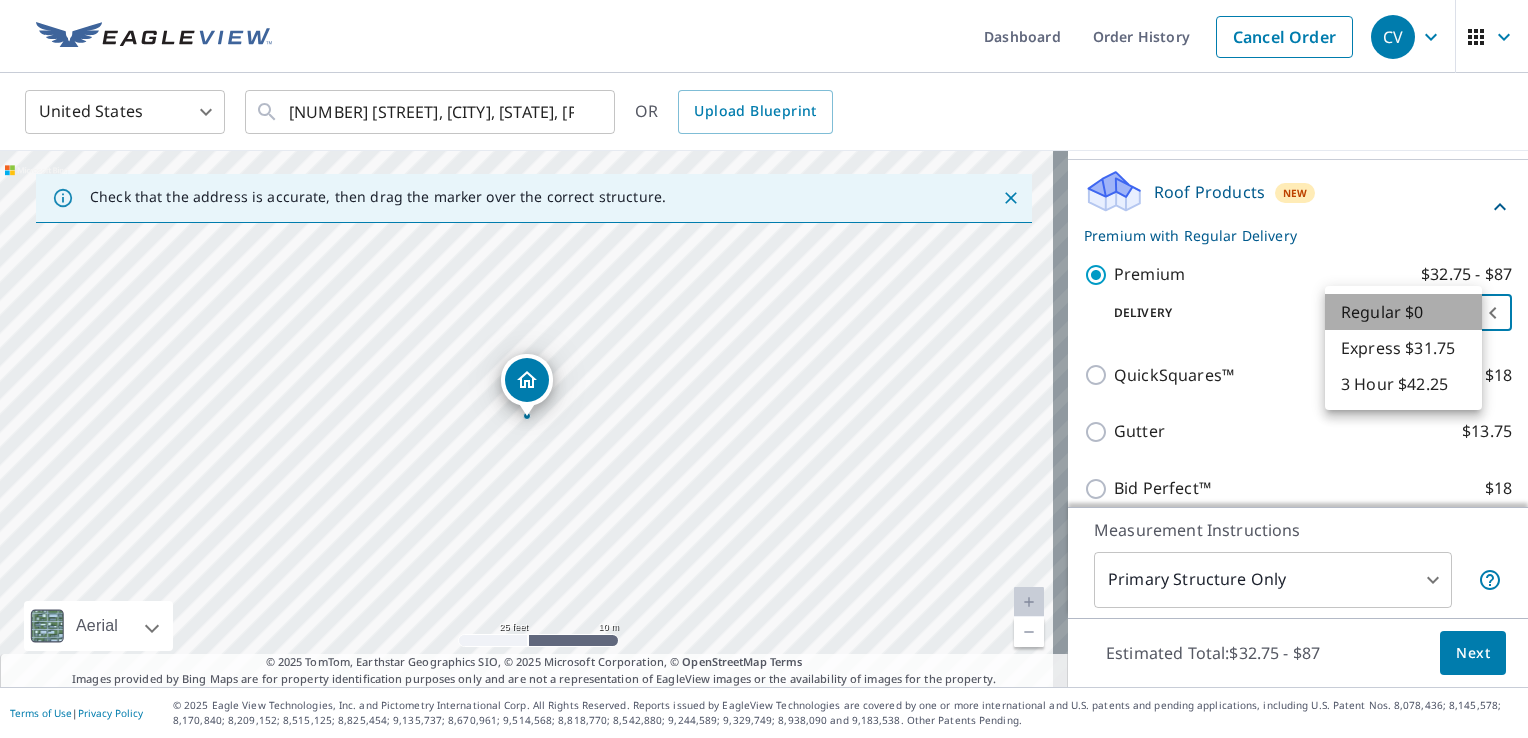 click on "Regular $0" at bounding box center [1403, 312] 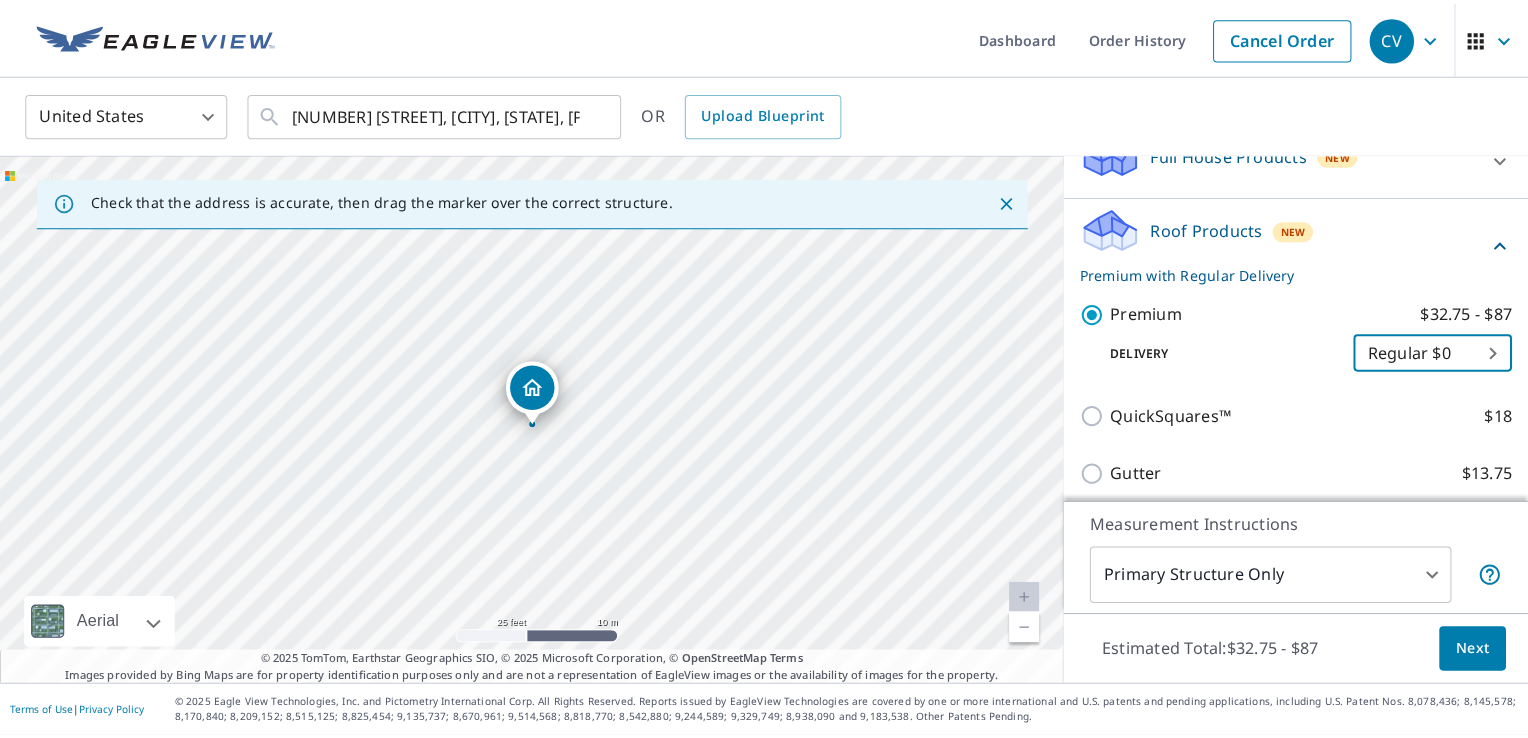 scroll, scrollTop: 160, scrollLeft: 0, axis: vertical 